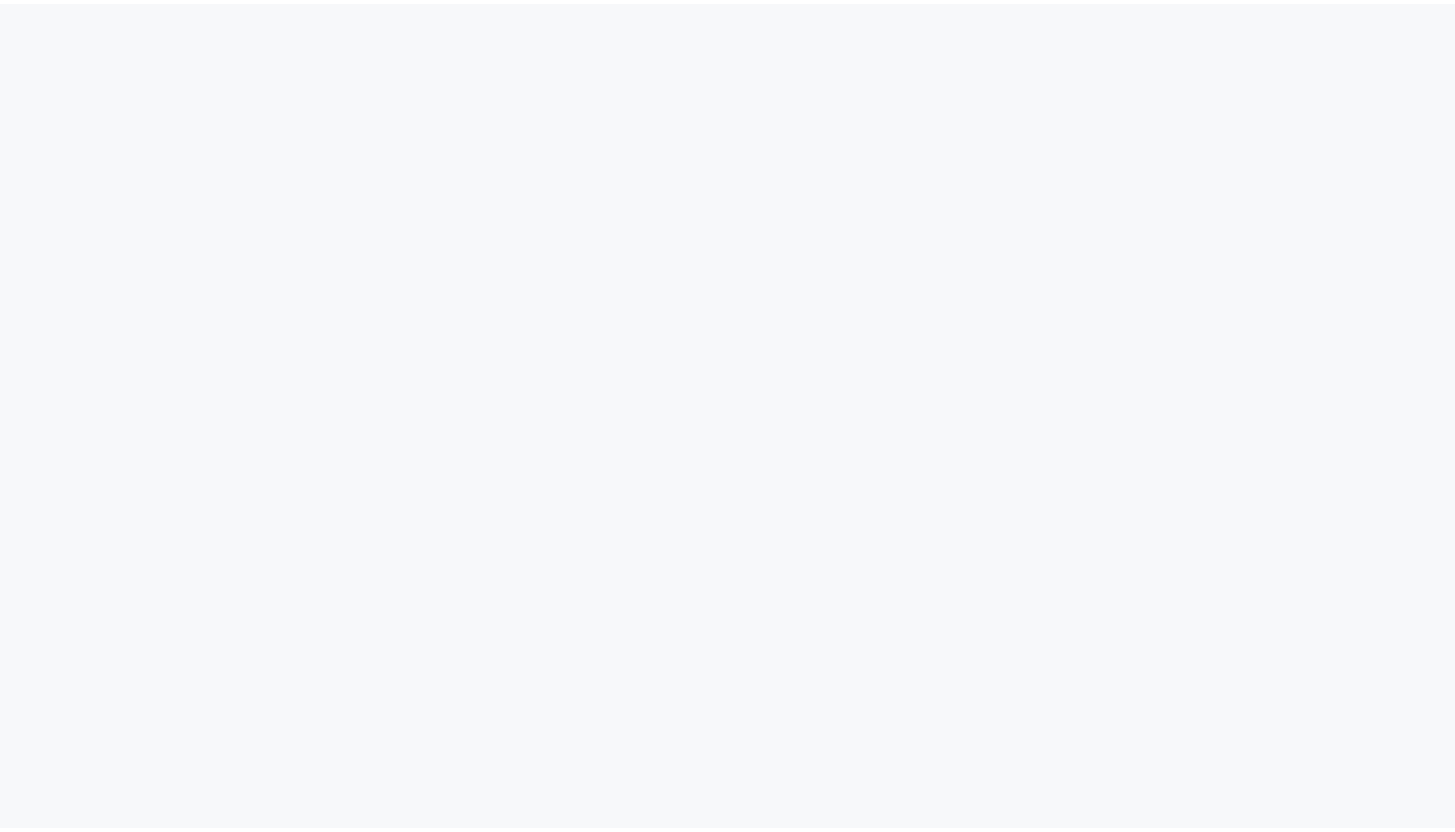 scroll, scrollTop: 0, scrollLeft: 0, axis: both 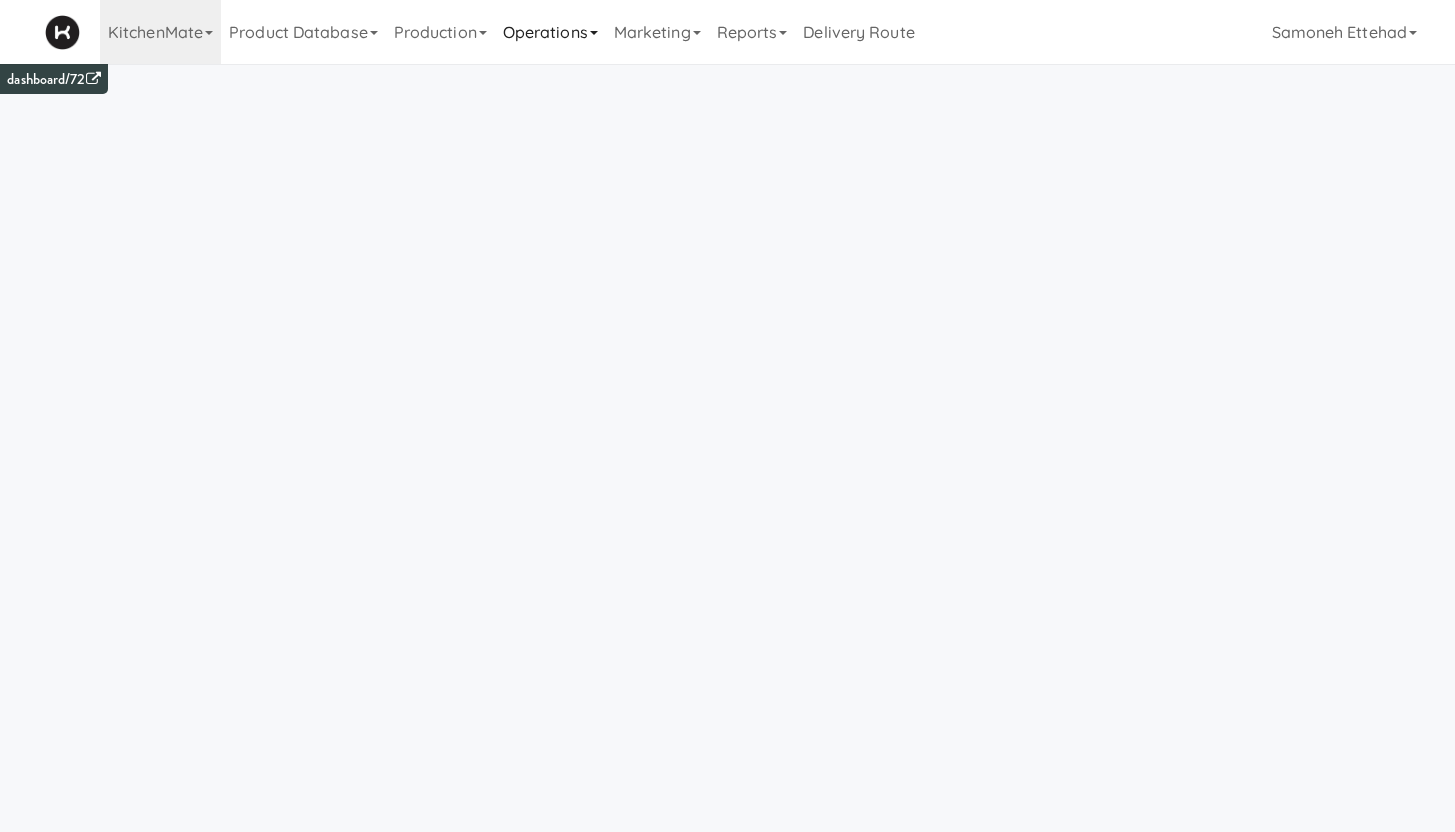 click on "Operations" at bounding box center (550, 32) 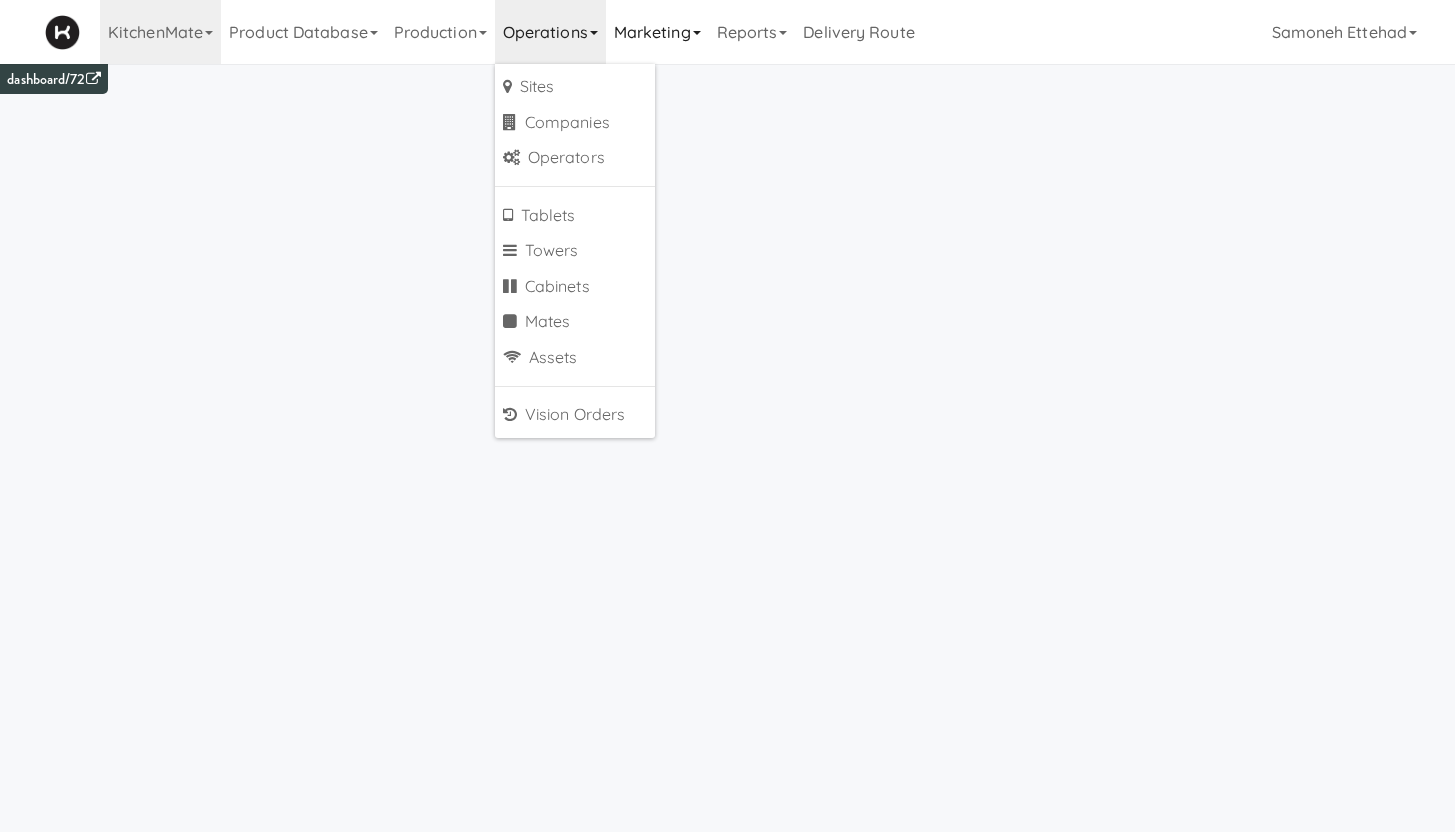 click on "Marketing" at bounding box center [657, 32] 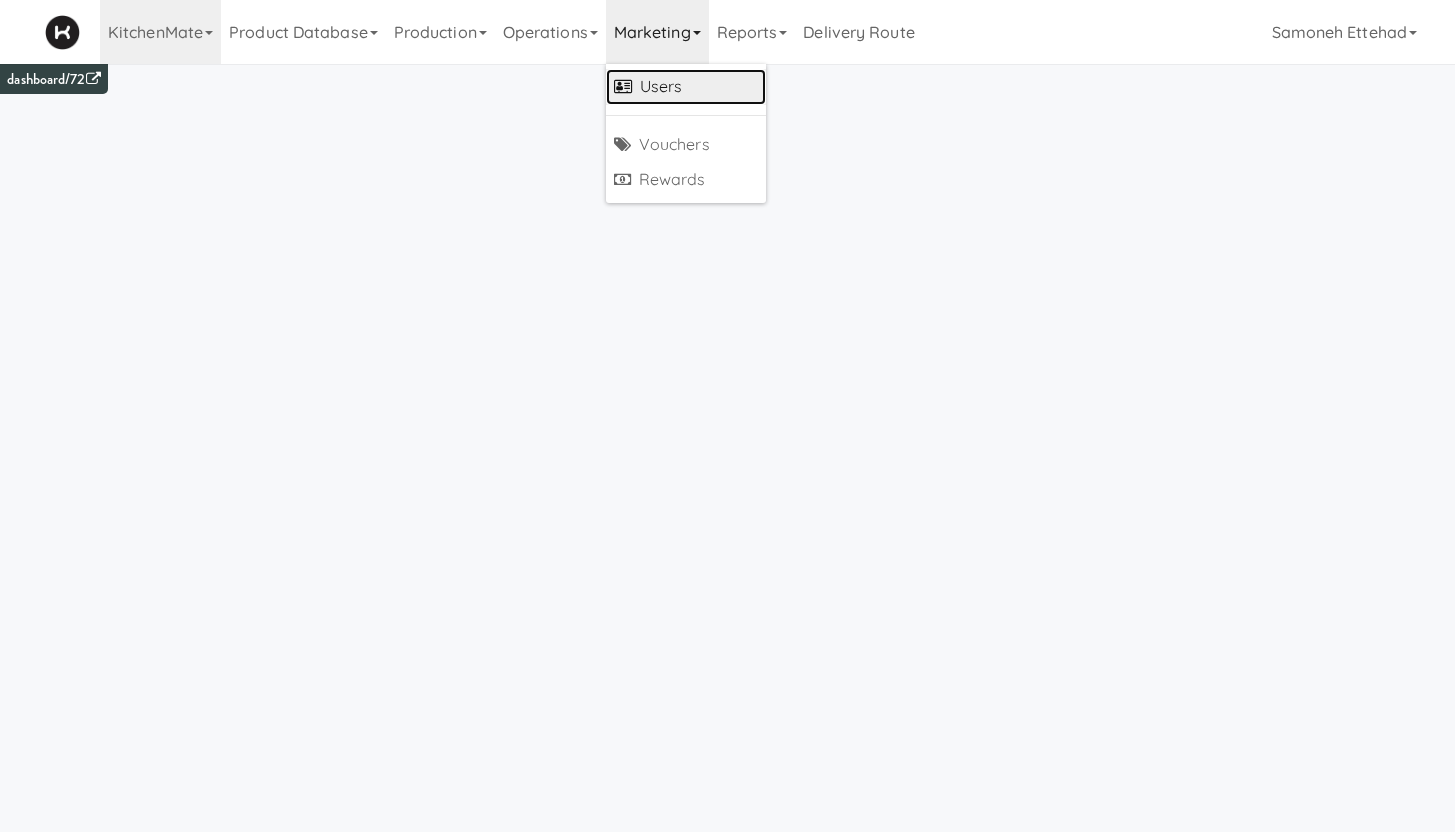 click on "Users" at bounding box center (686, 87) 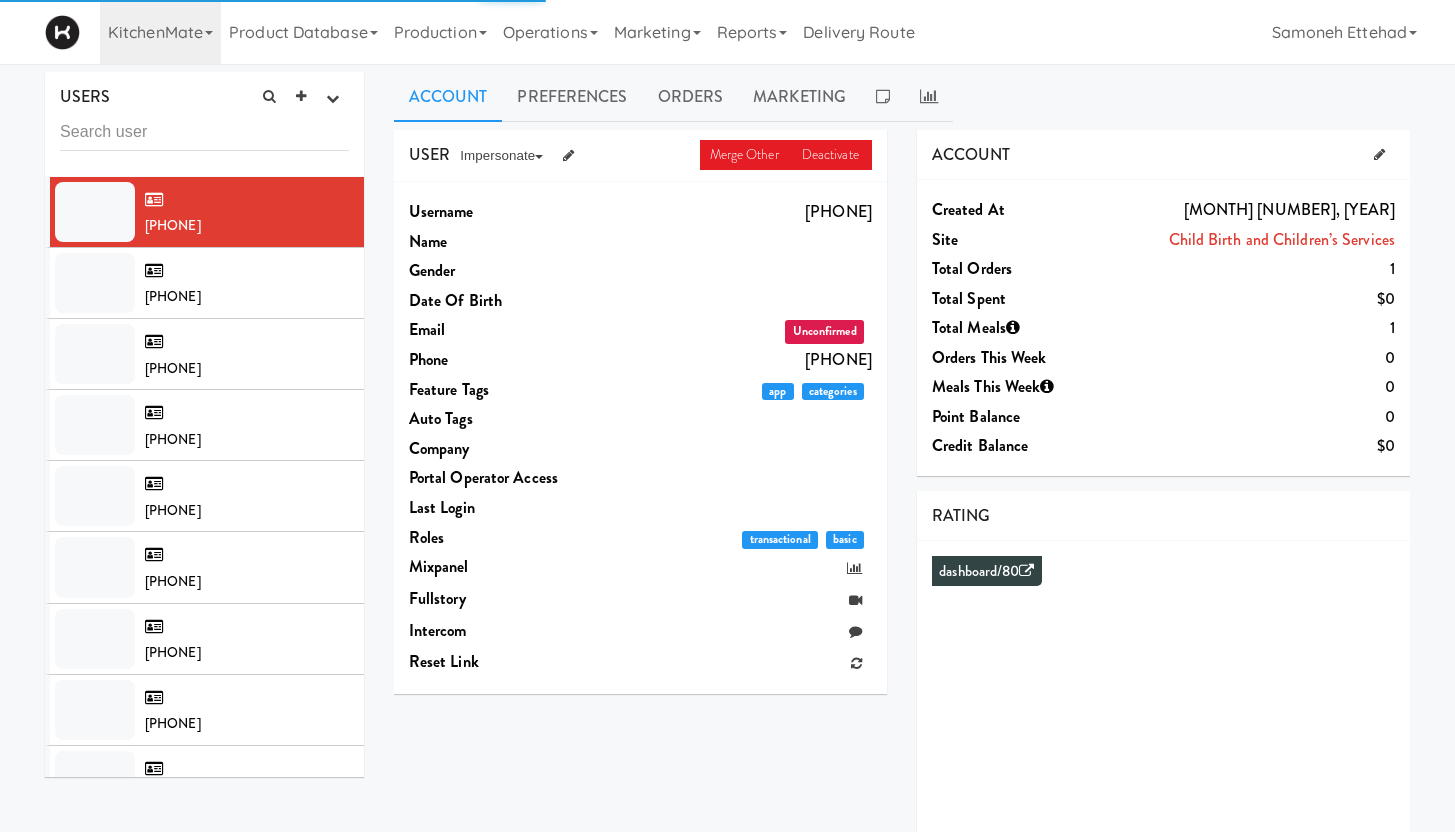 click at bounding box center (204, 132) 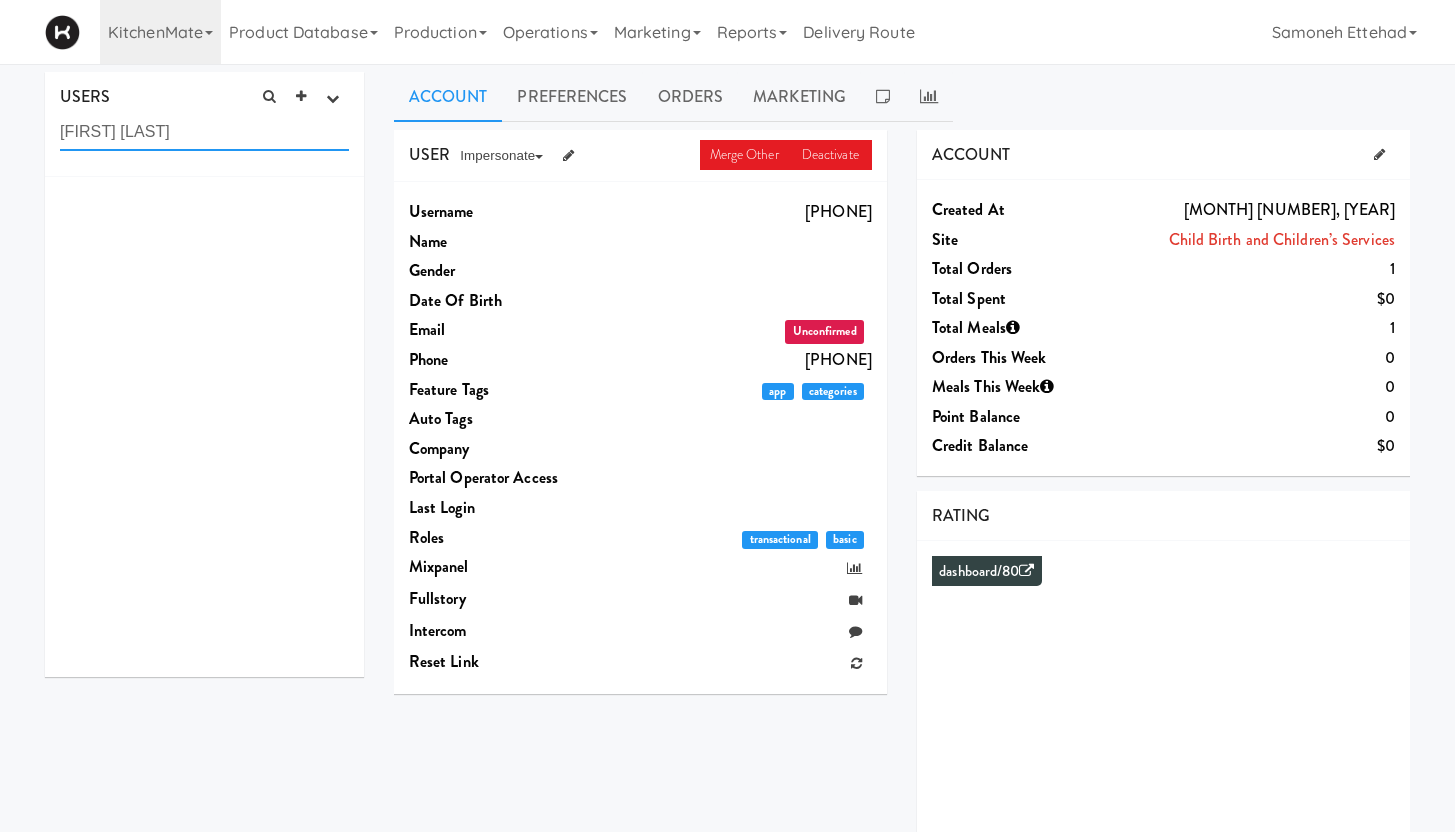 click on "[FIRST] [LAST]" at bounding box center (204, 132) 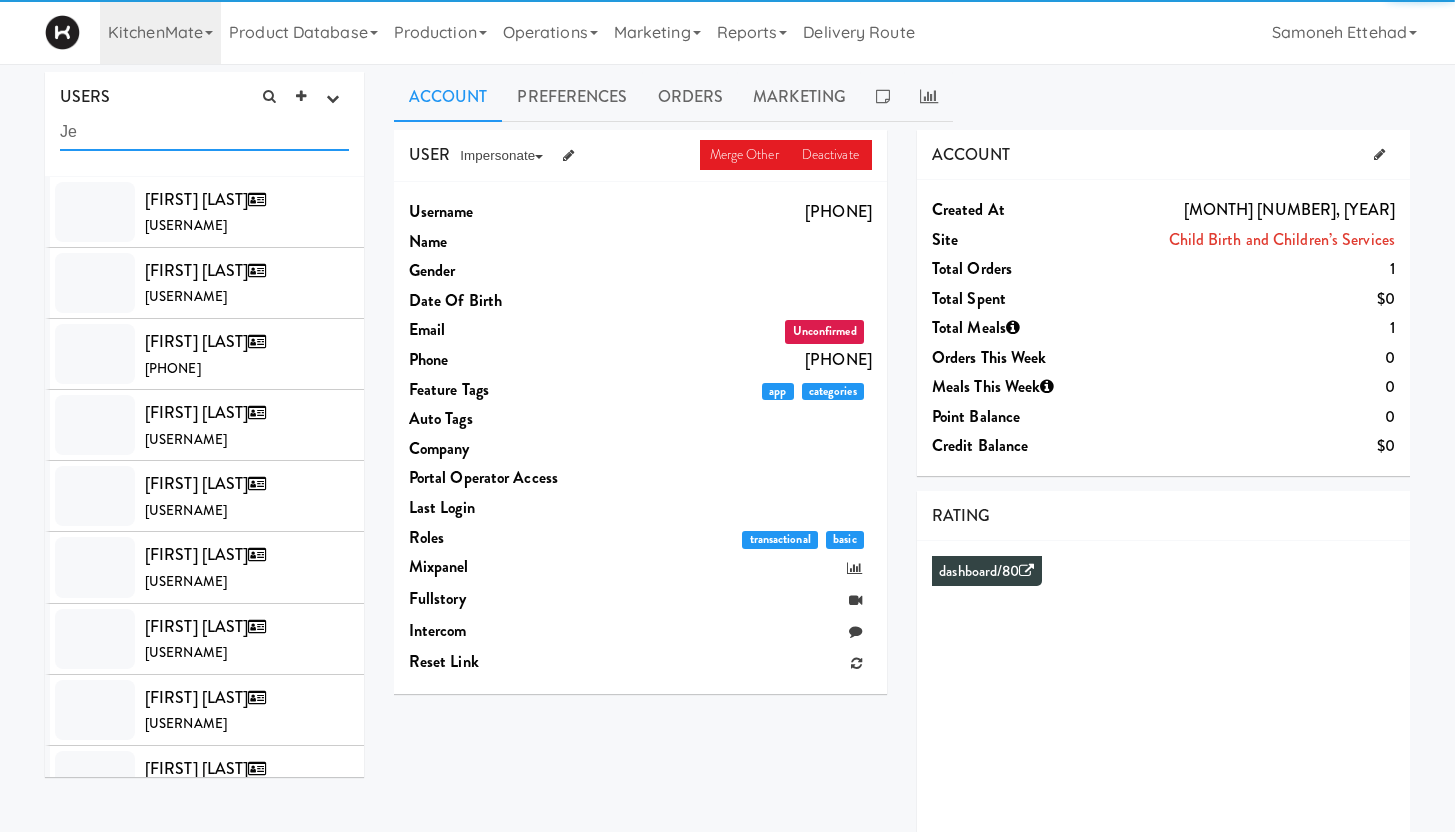 type on "J" 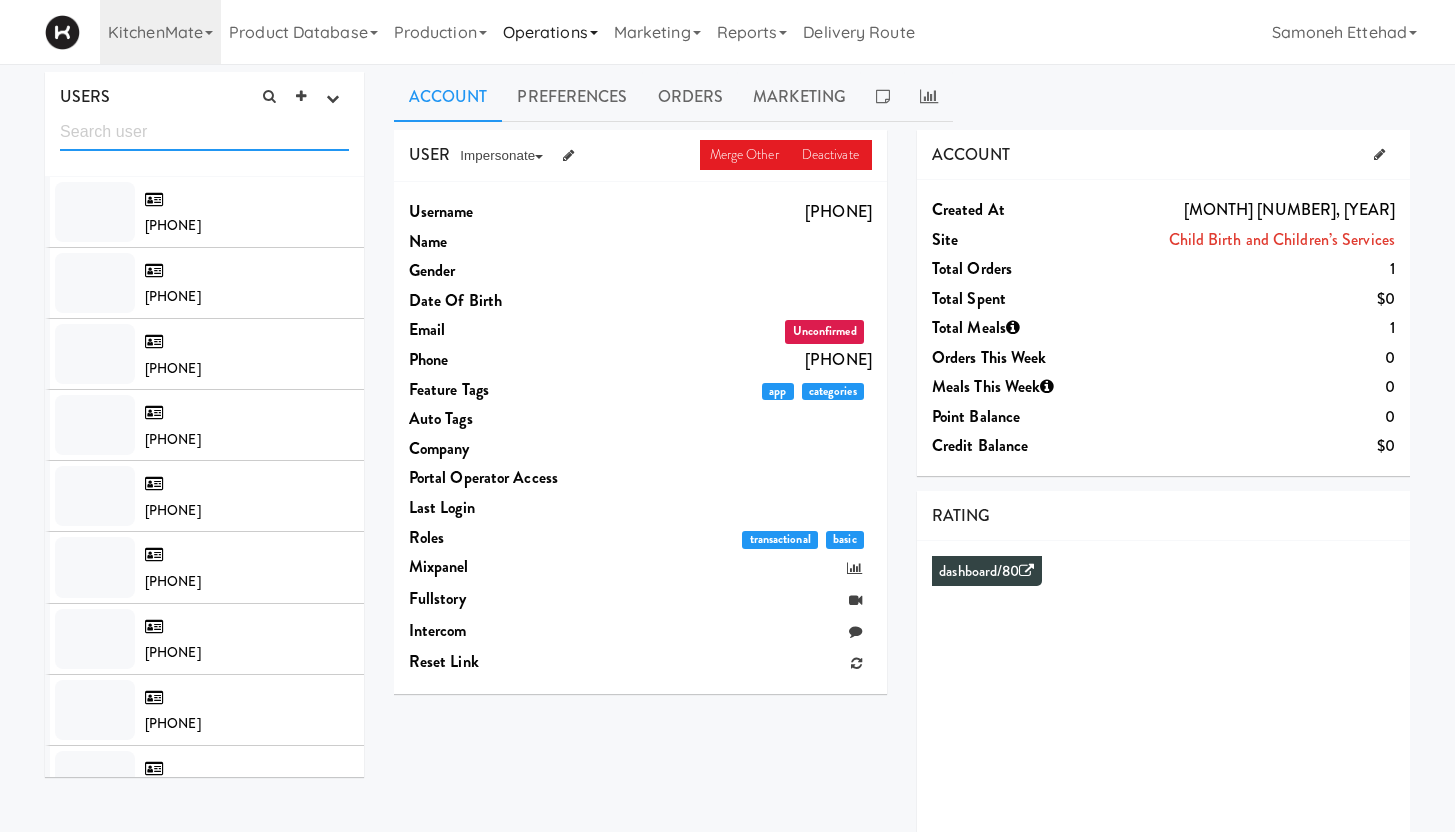 type 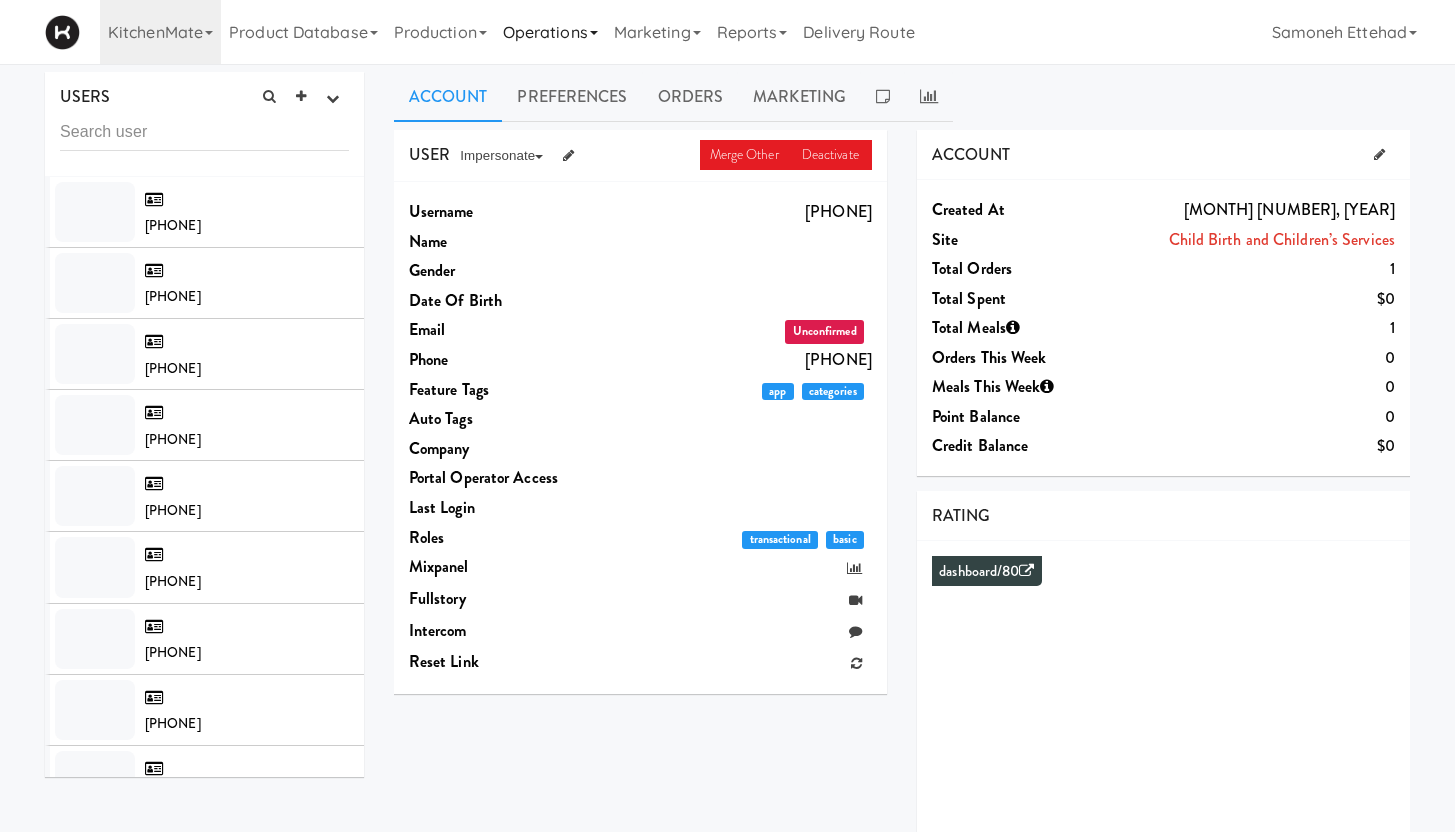 click on "Operations" at bounding box center (550, 32) 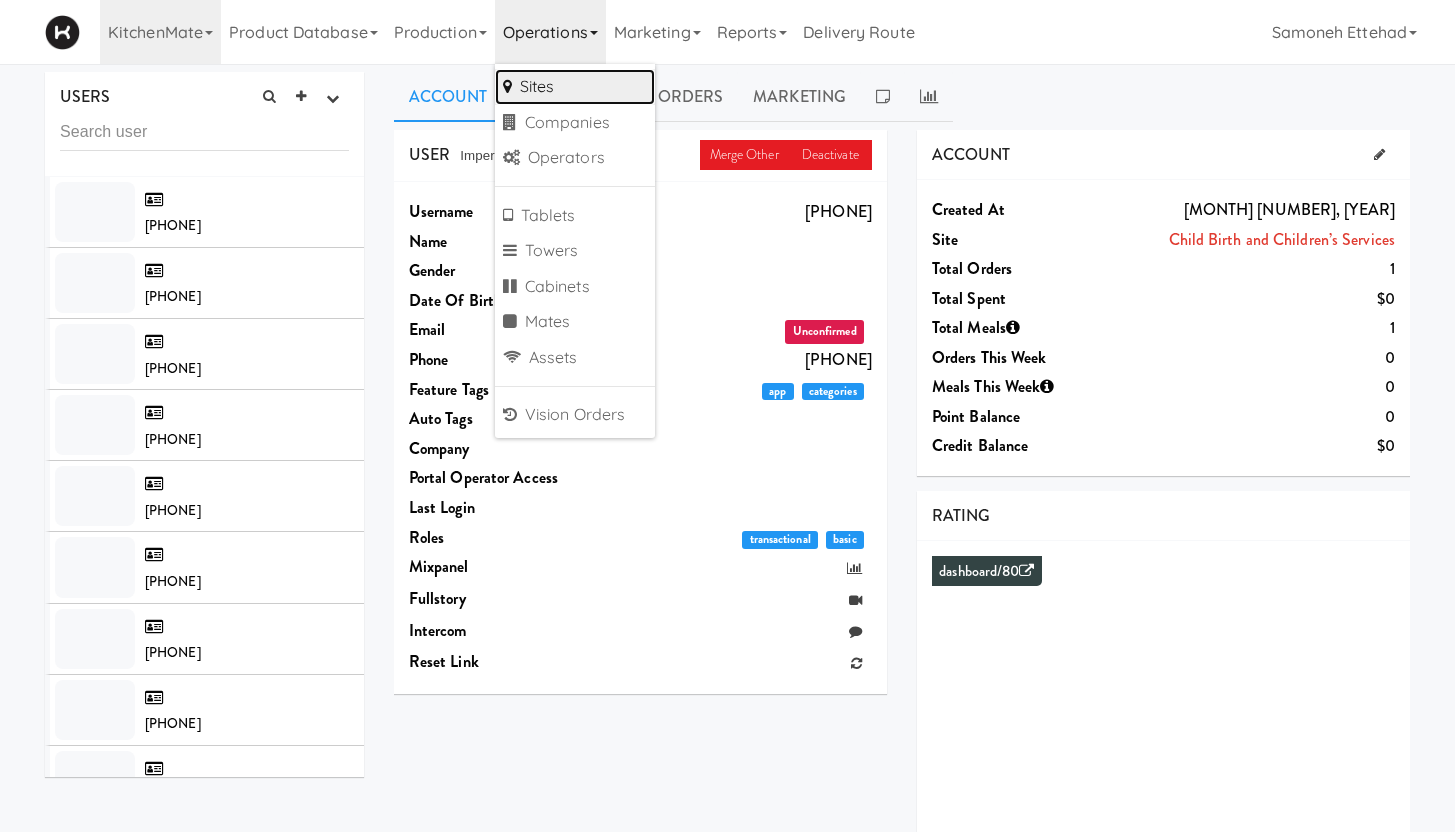 click on "Sites" at bounding box center (575, 87) 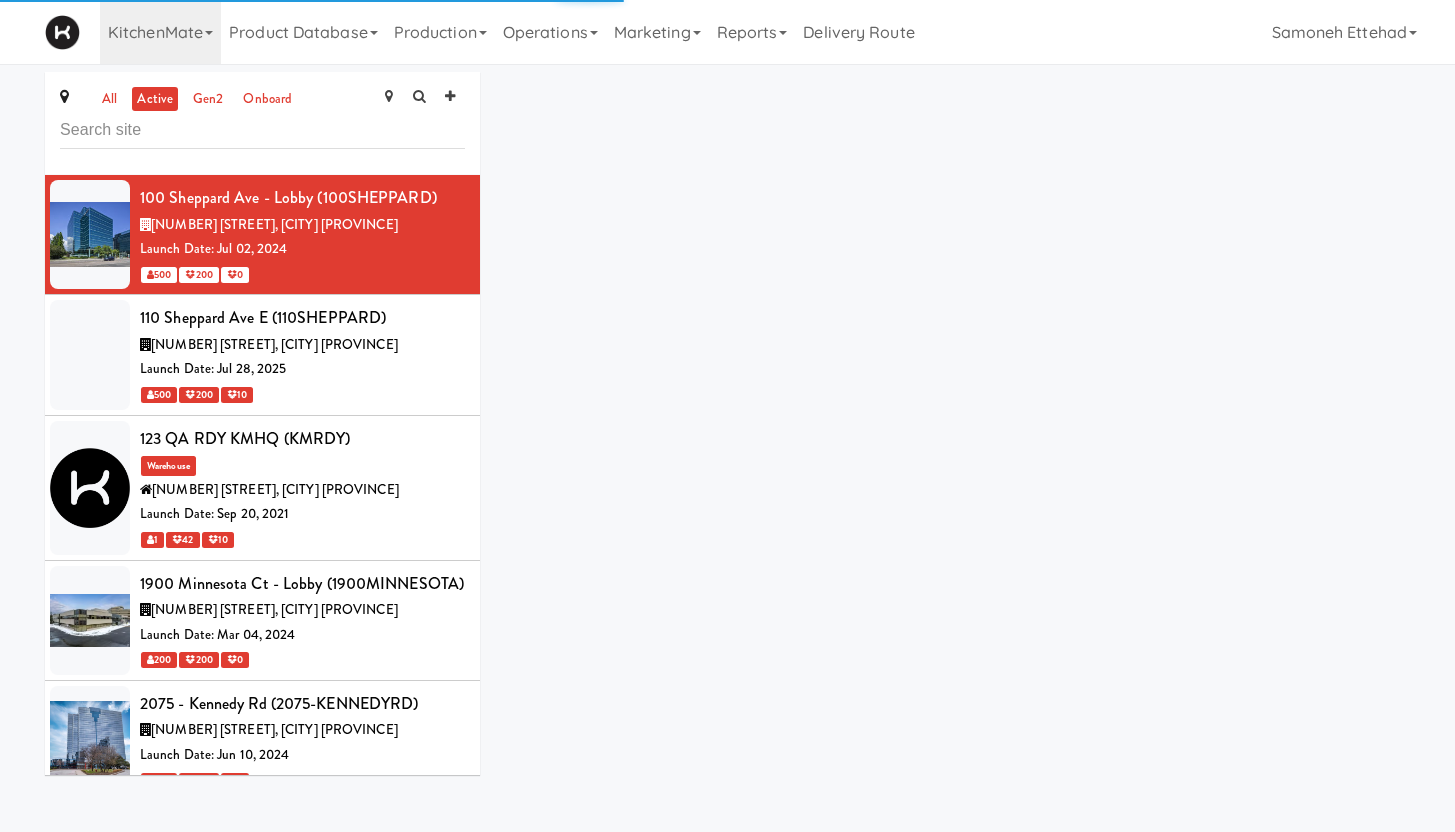 click at bounding box center (262, 130) 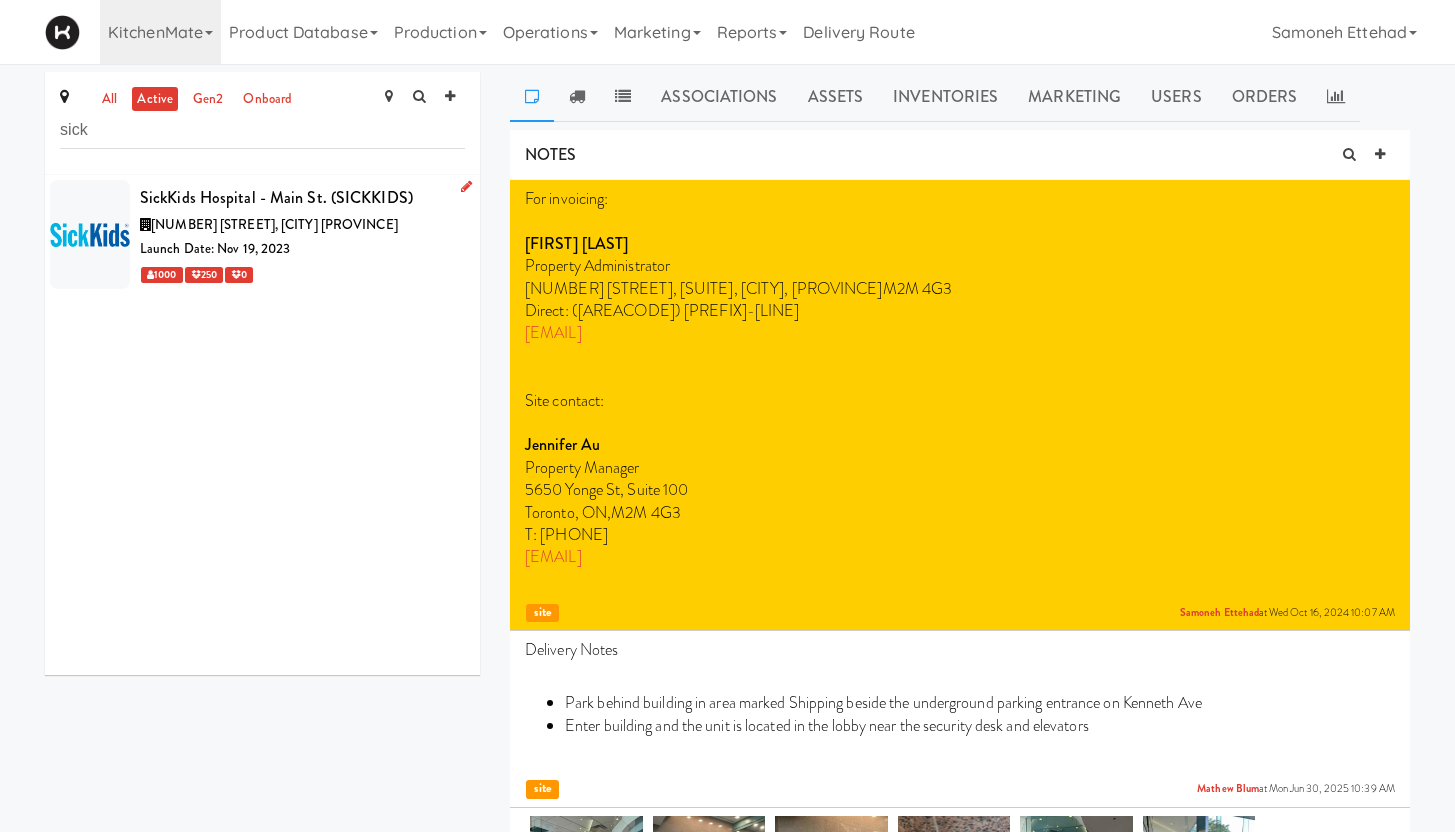 type on "sick" 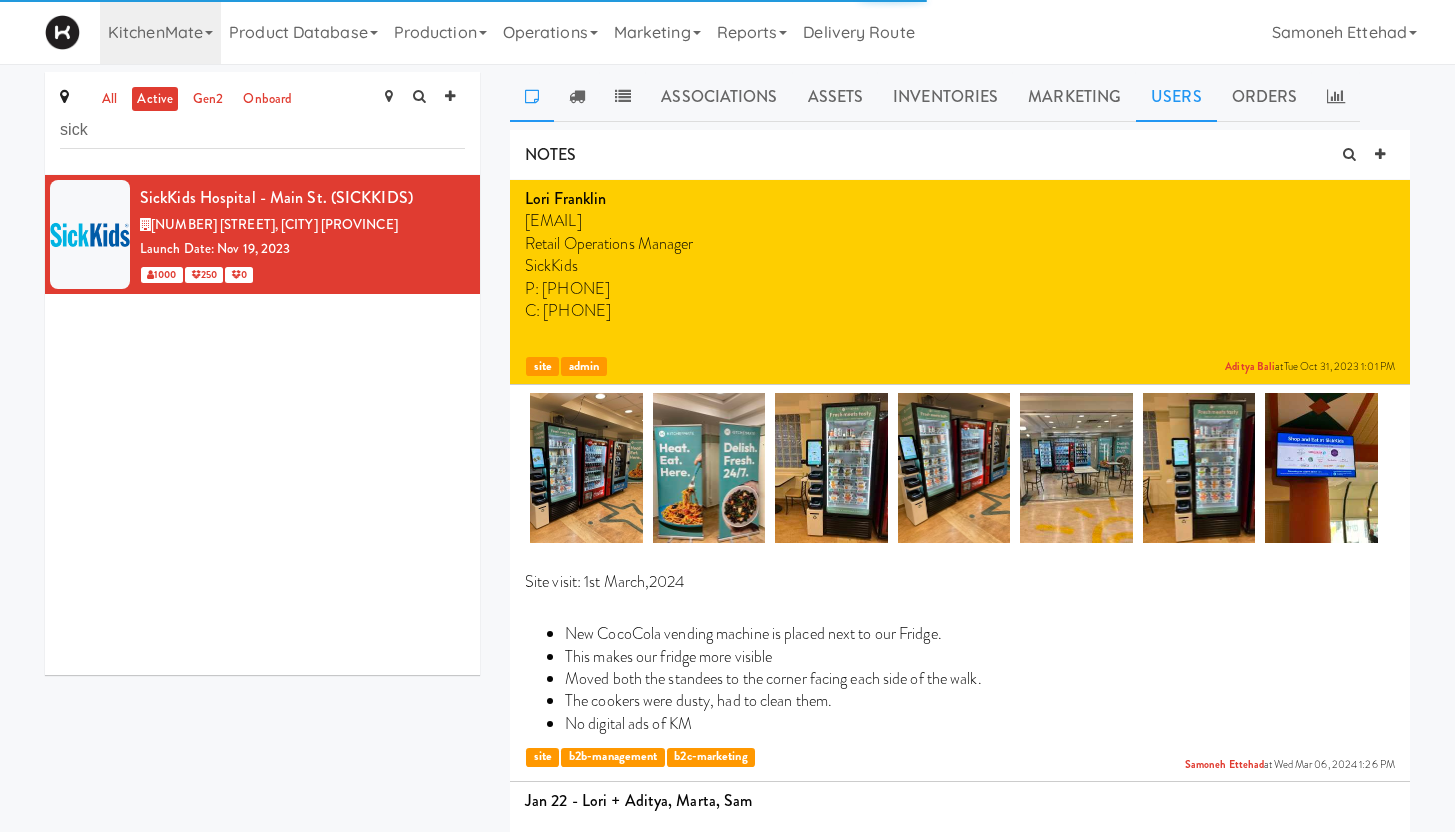 click on "Users" at bounding box center [1176, 97] 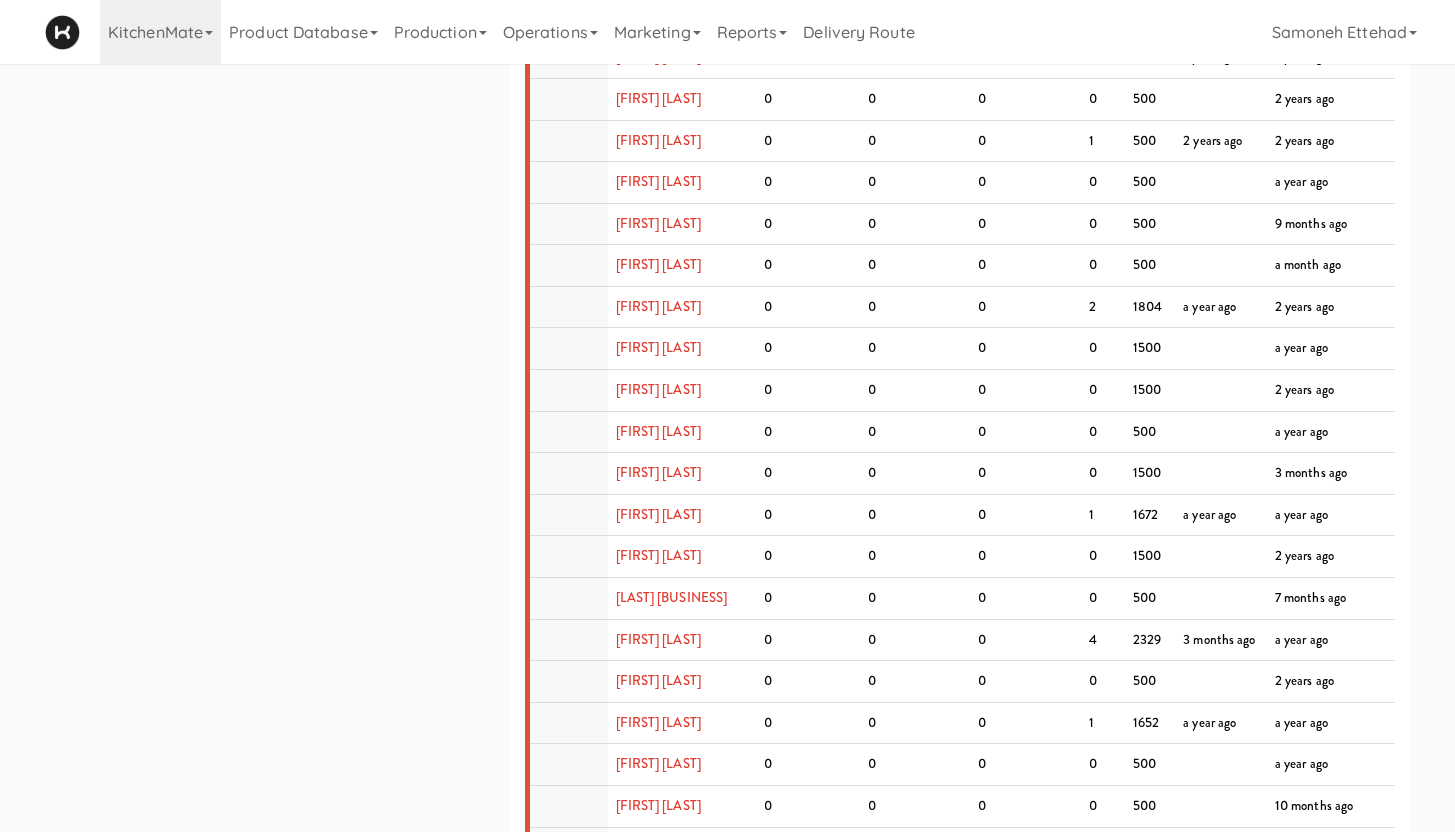 scroll, scrollTop: 5142, scrollLeft: 0, axis: vertical 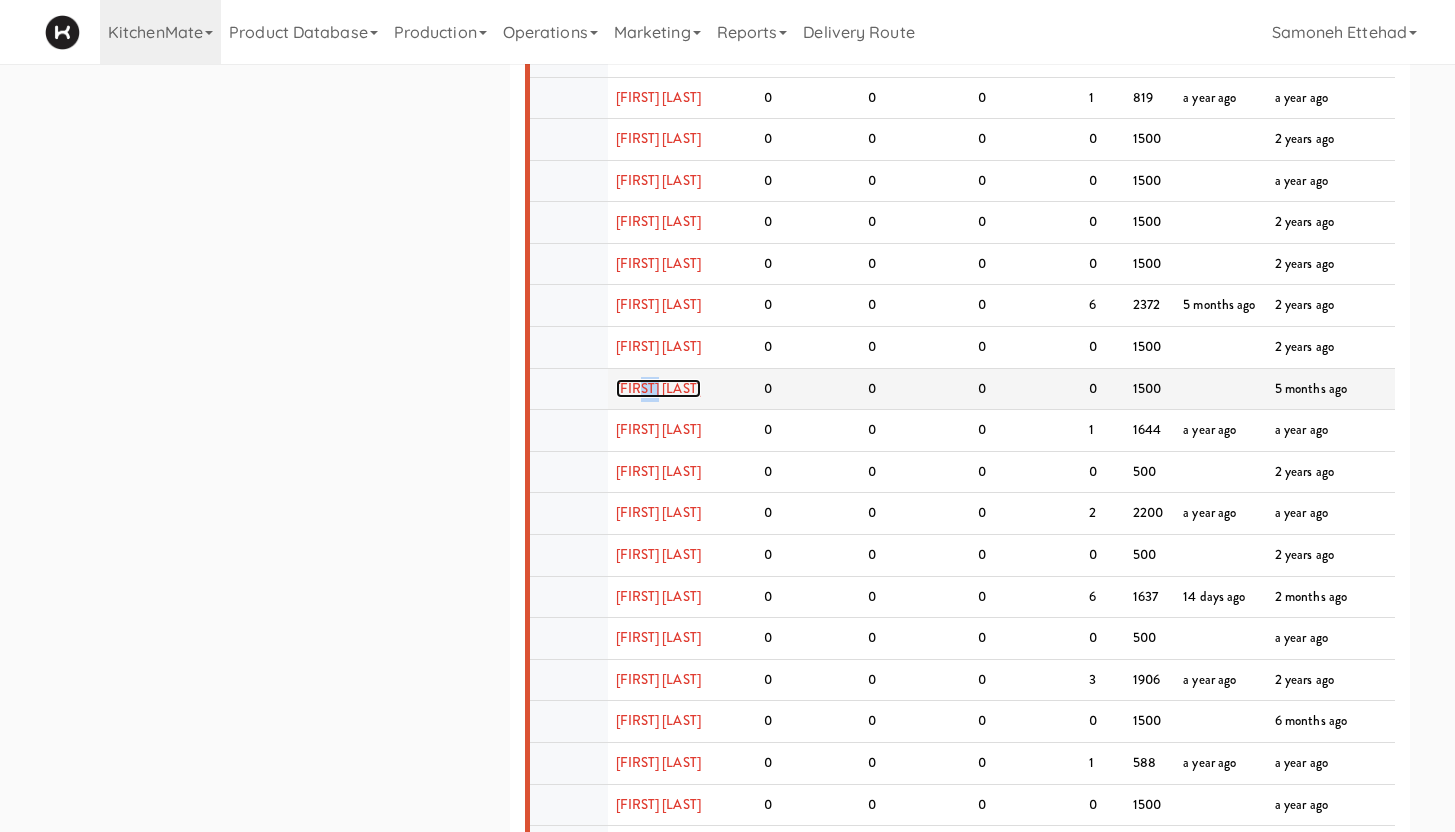 click on "[FIRST] [LAST]" at bounding box center [658, 388] 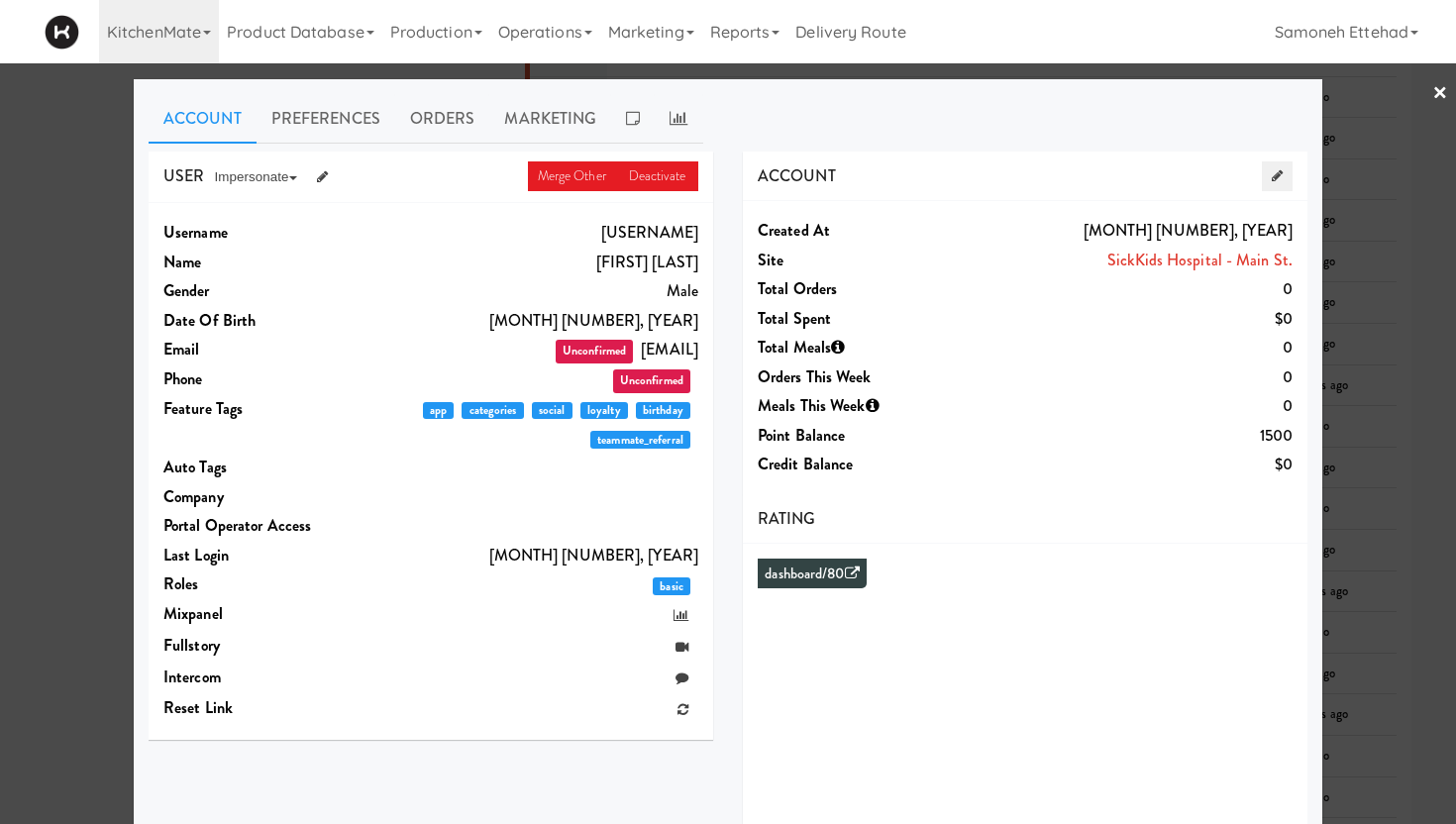 click at bounding box center [1277, 175] 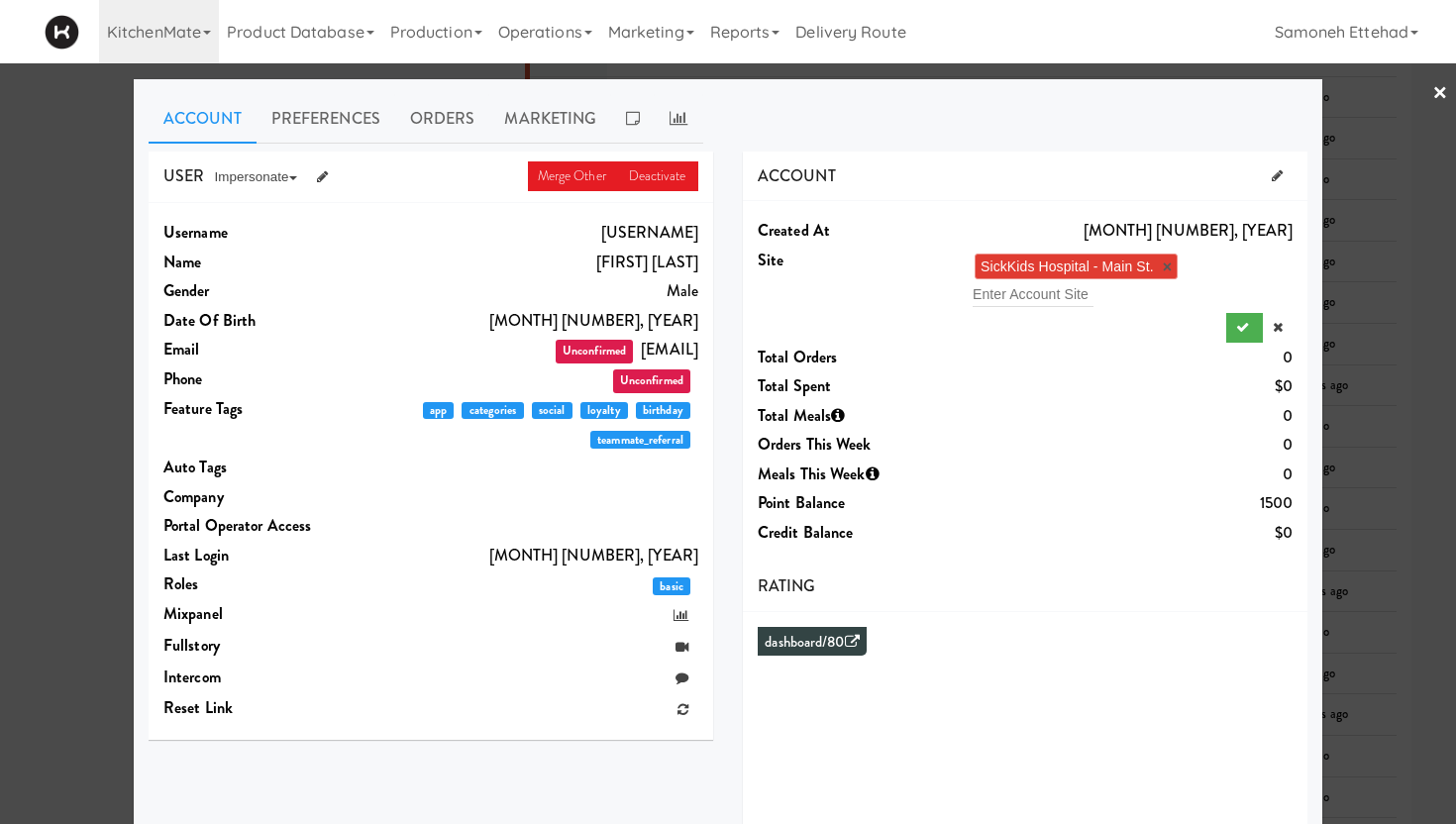click on "×" at bounding box center [1167, 266] 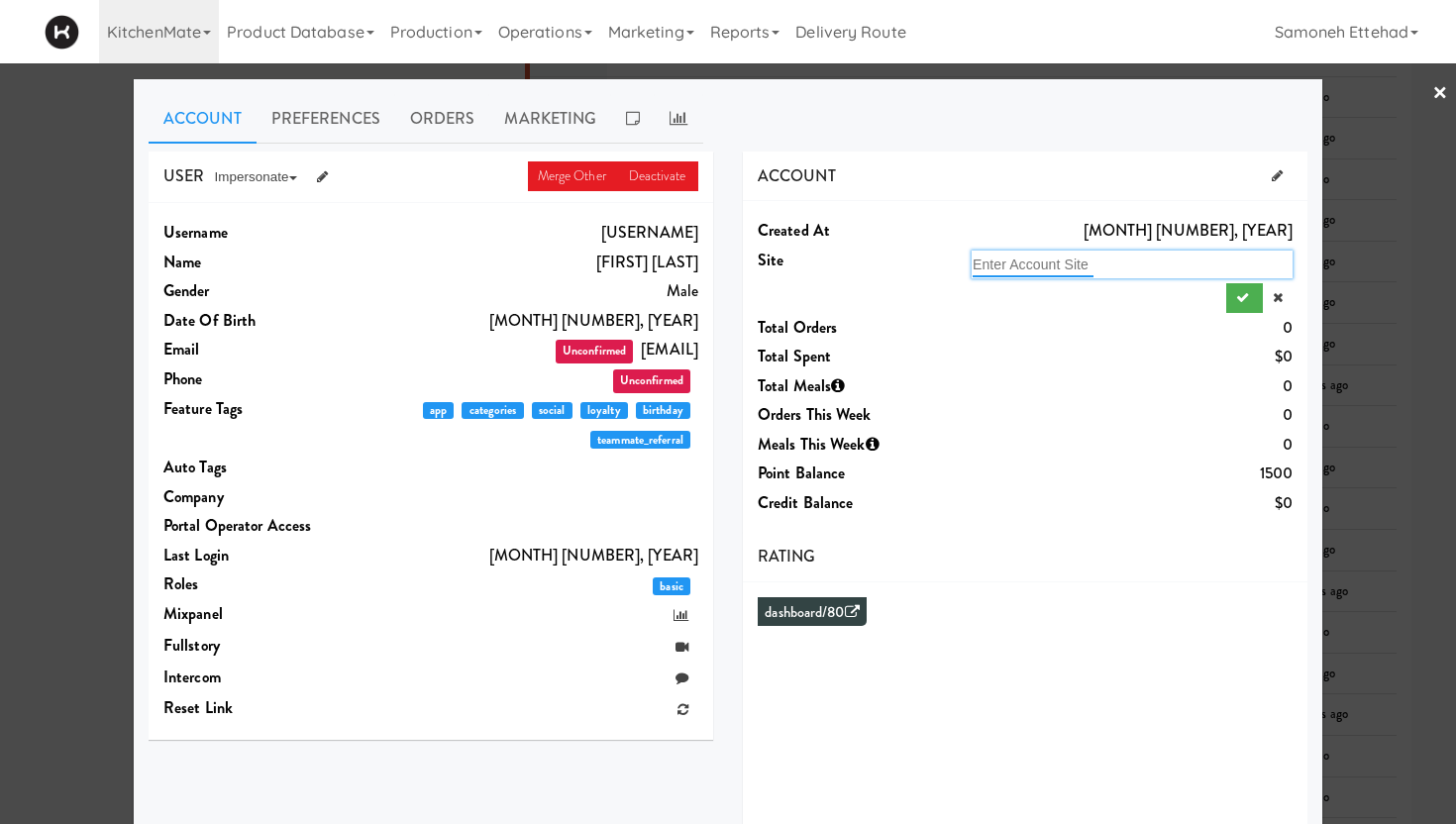 click at bounding box center (1033, 264) 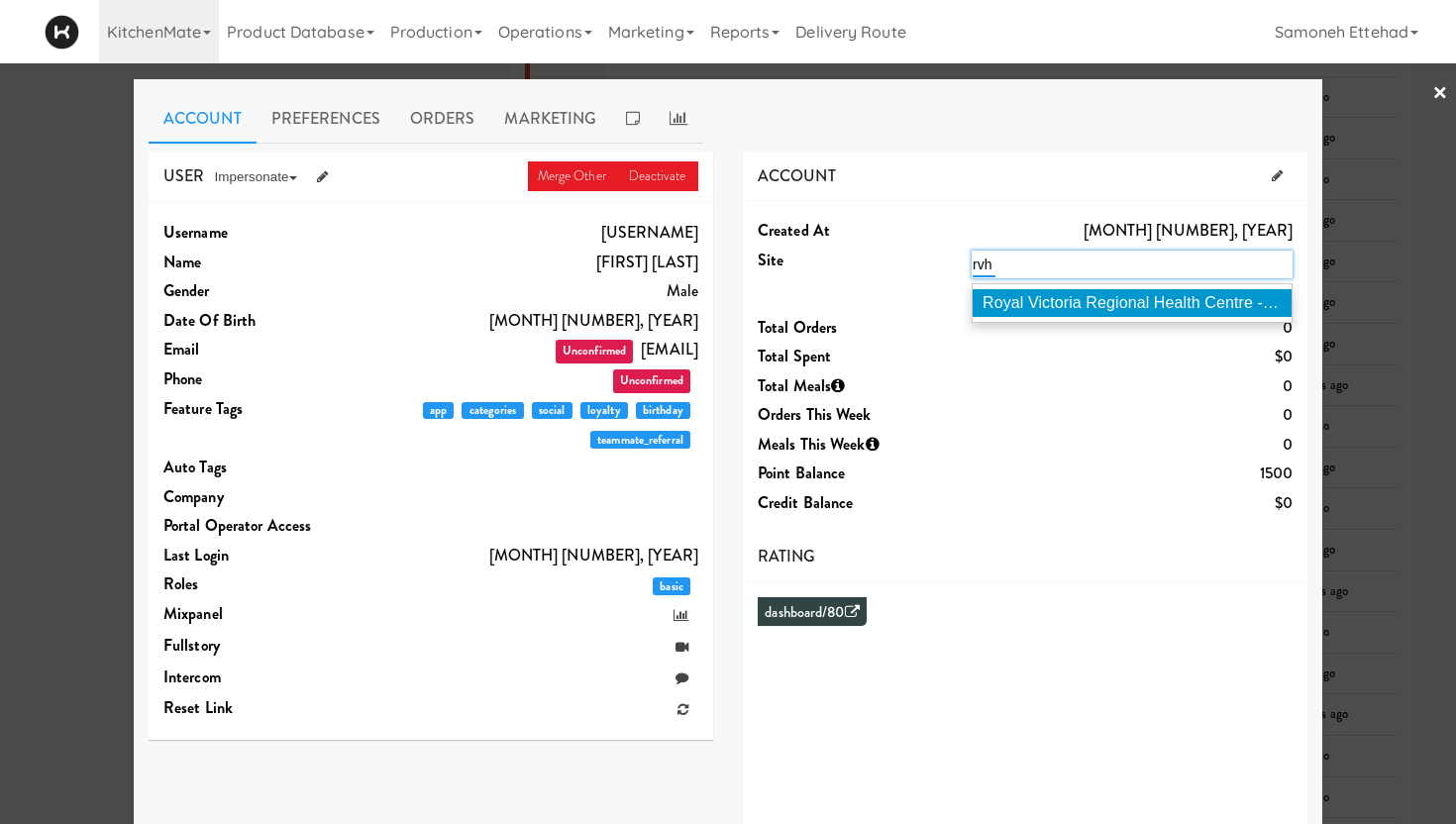 type on "rvh" 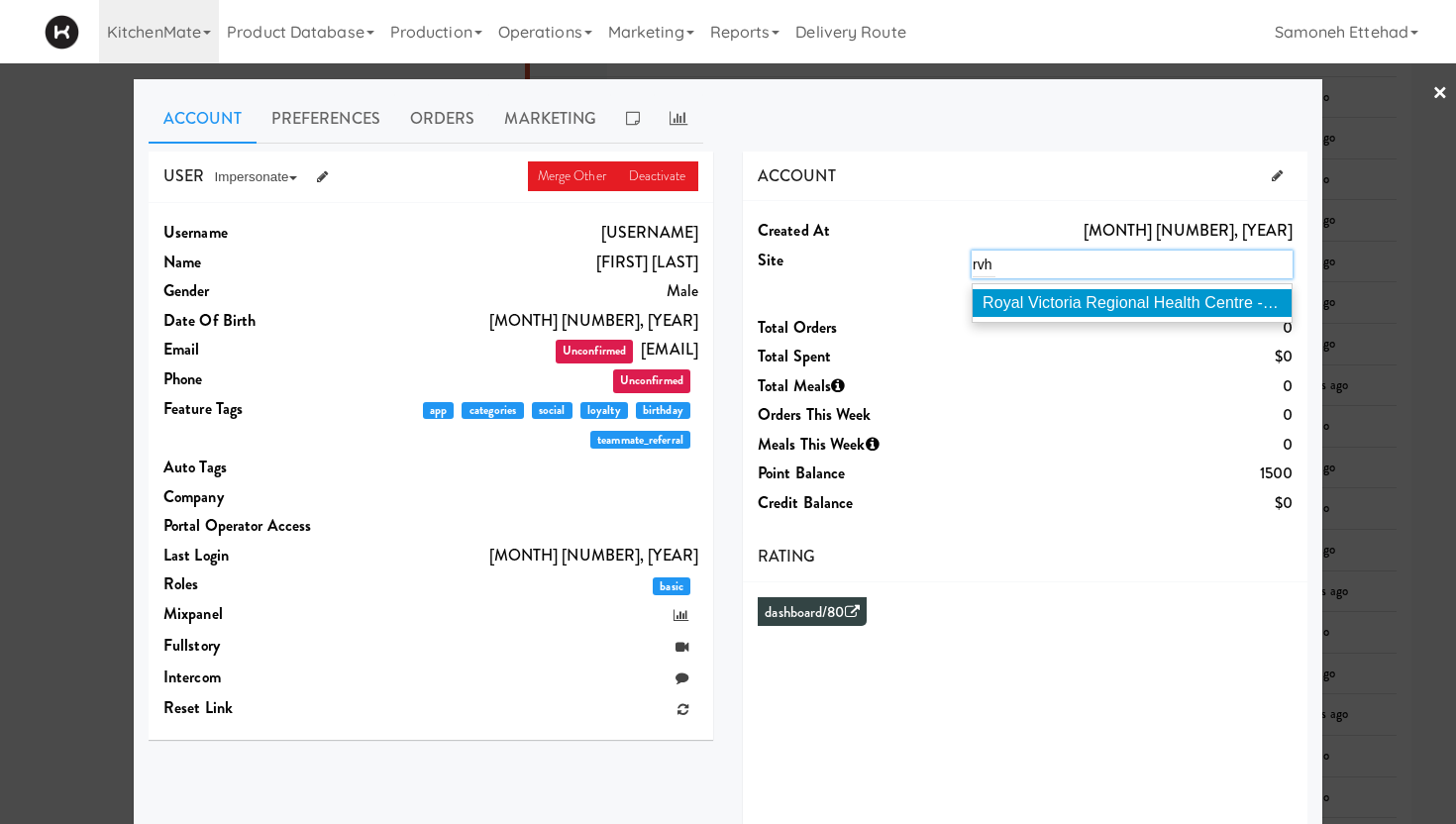 click on "Royal Victoria Regional Health Centre - Cafeteria ( RVH )" at bounding box center (1182, 302) 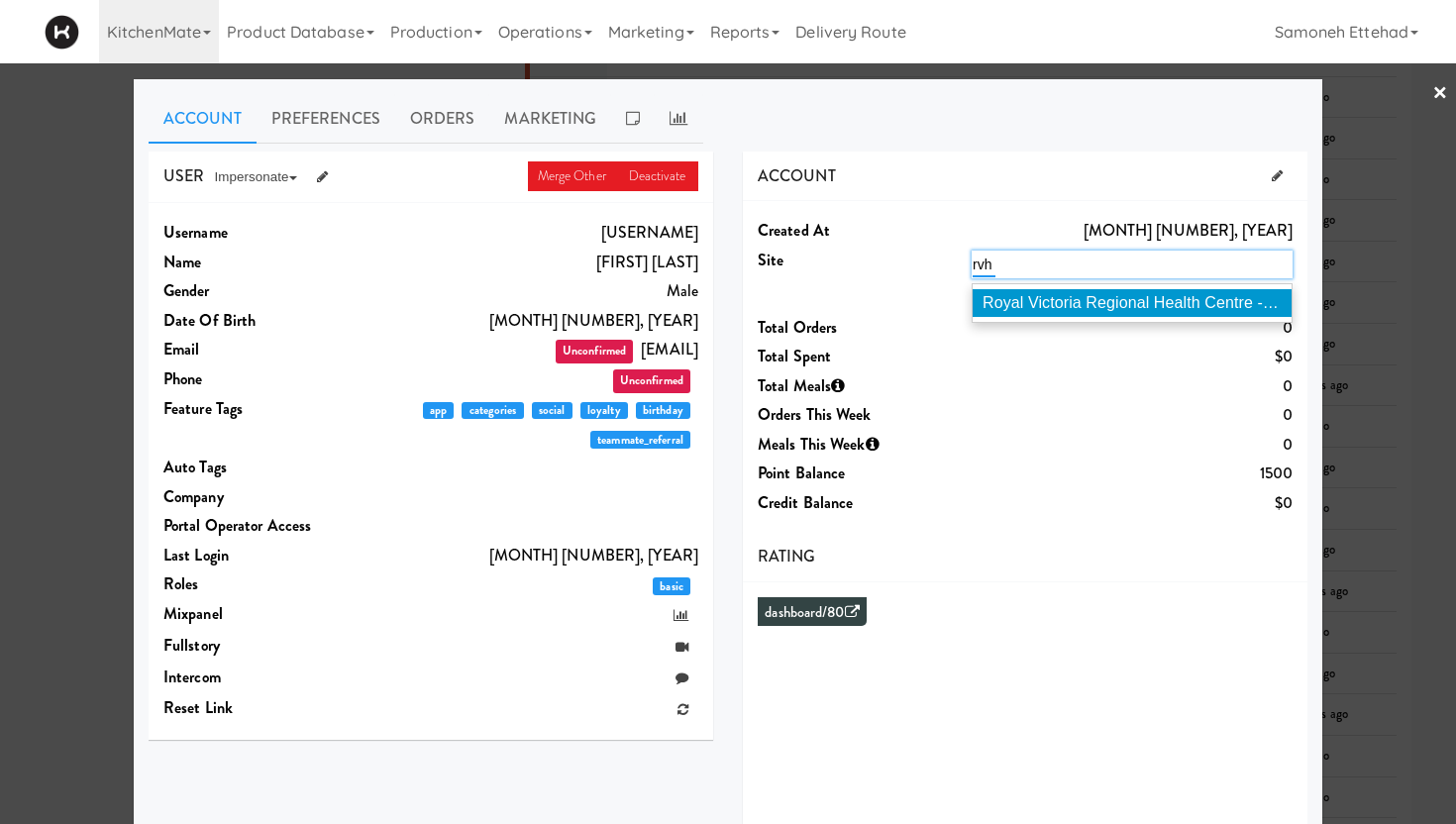 type 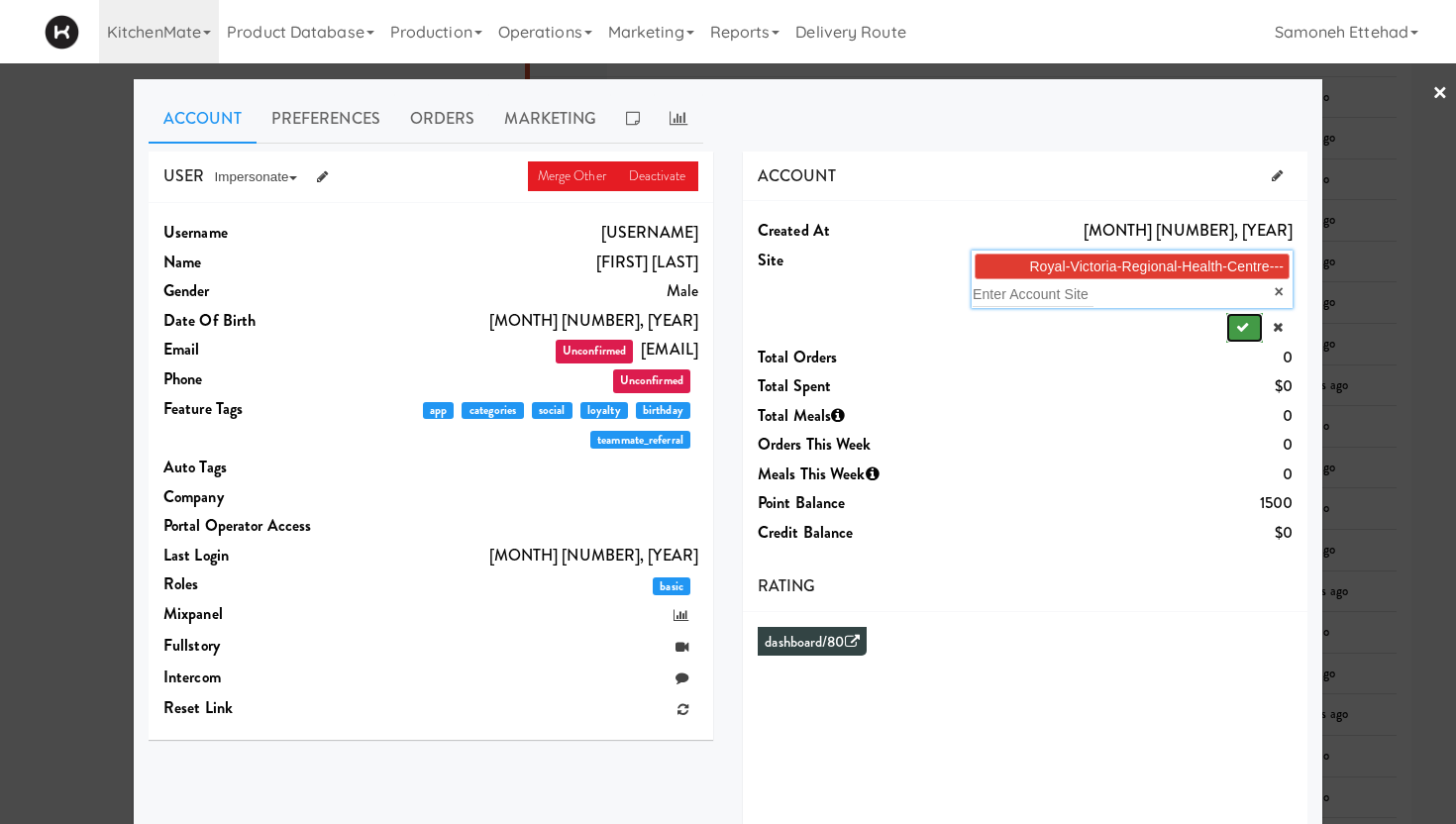 click at bounding box center (1242, 327) 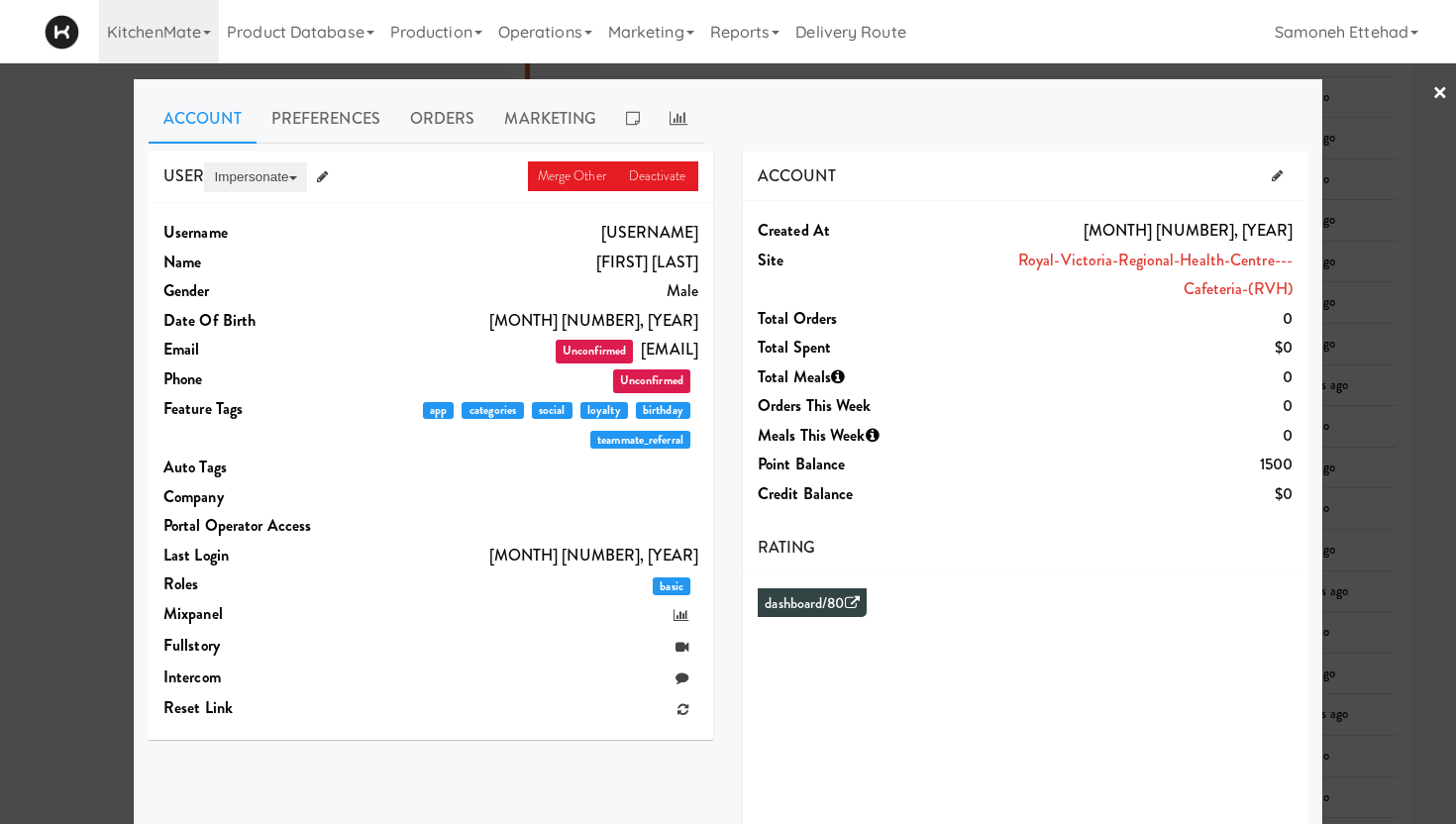 click on "Impersonate" at bounding box center (255, 177) 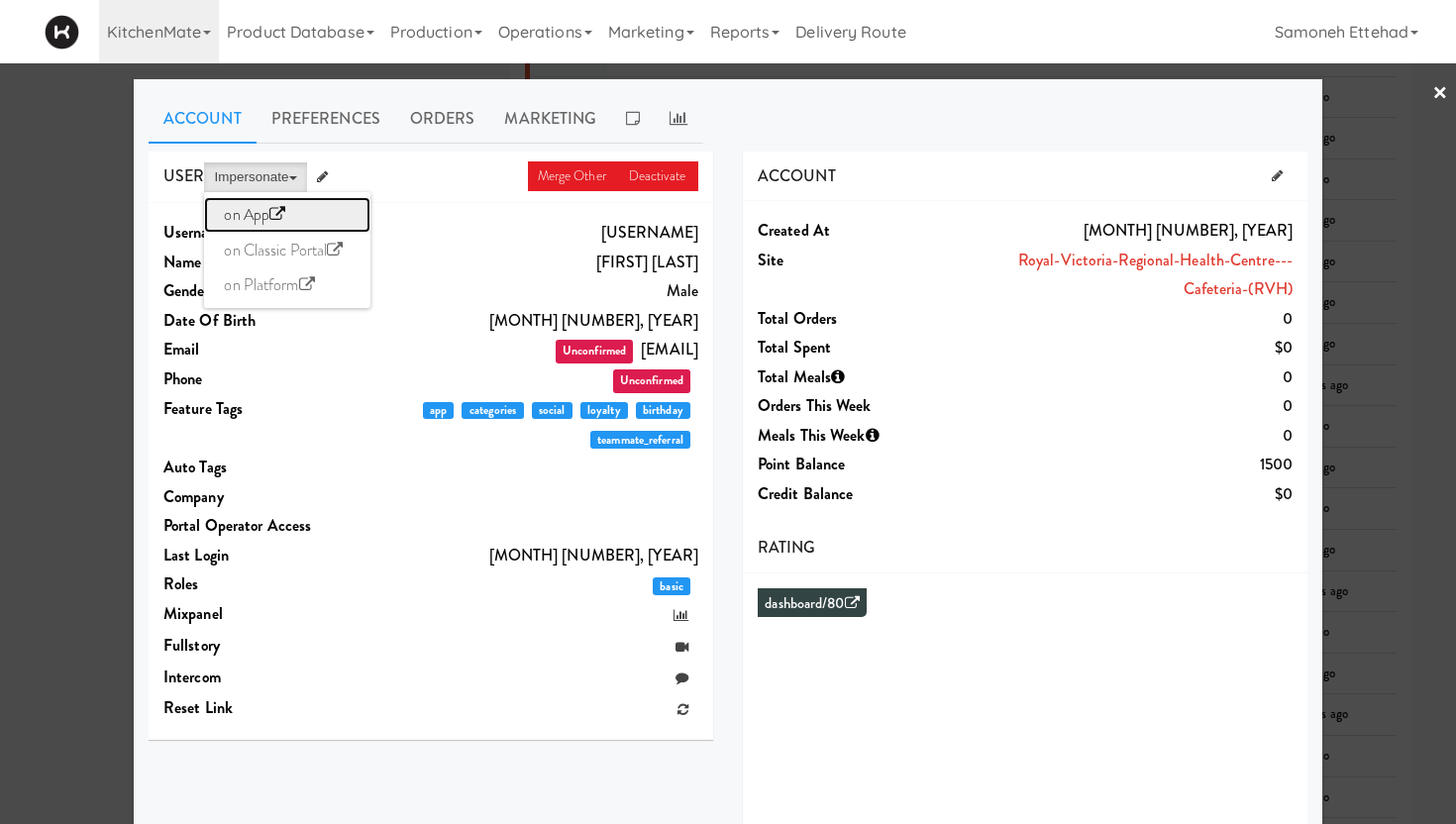 click on "on App" at bounding box center (287, 215) 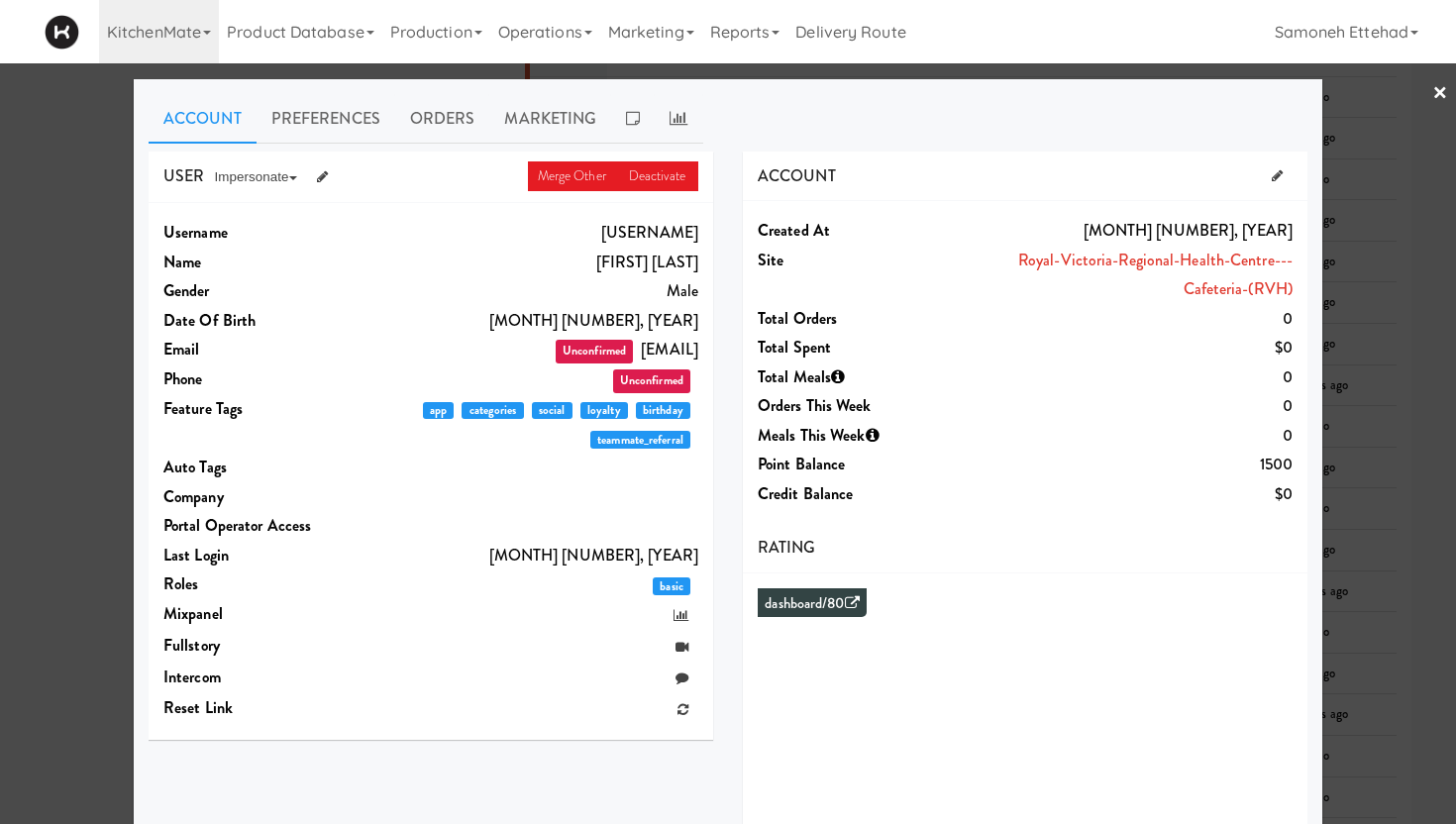 click on "×" at bounding box center [1440, 94] 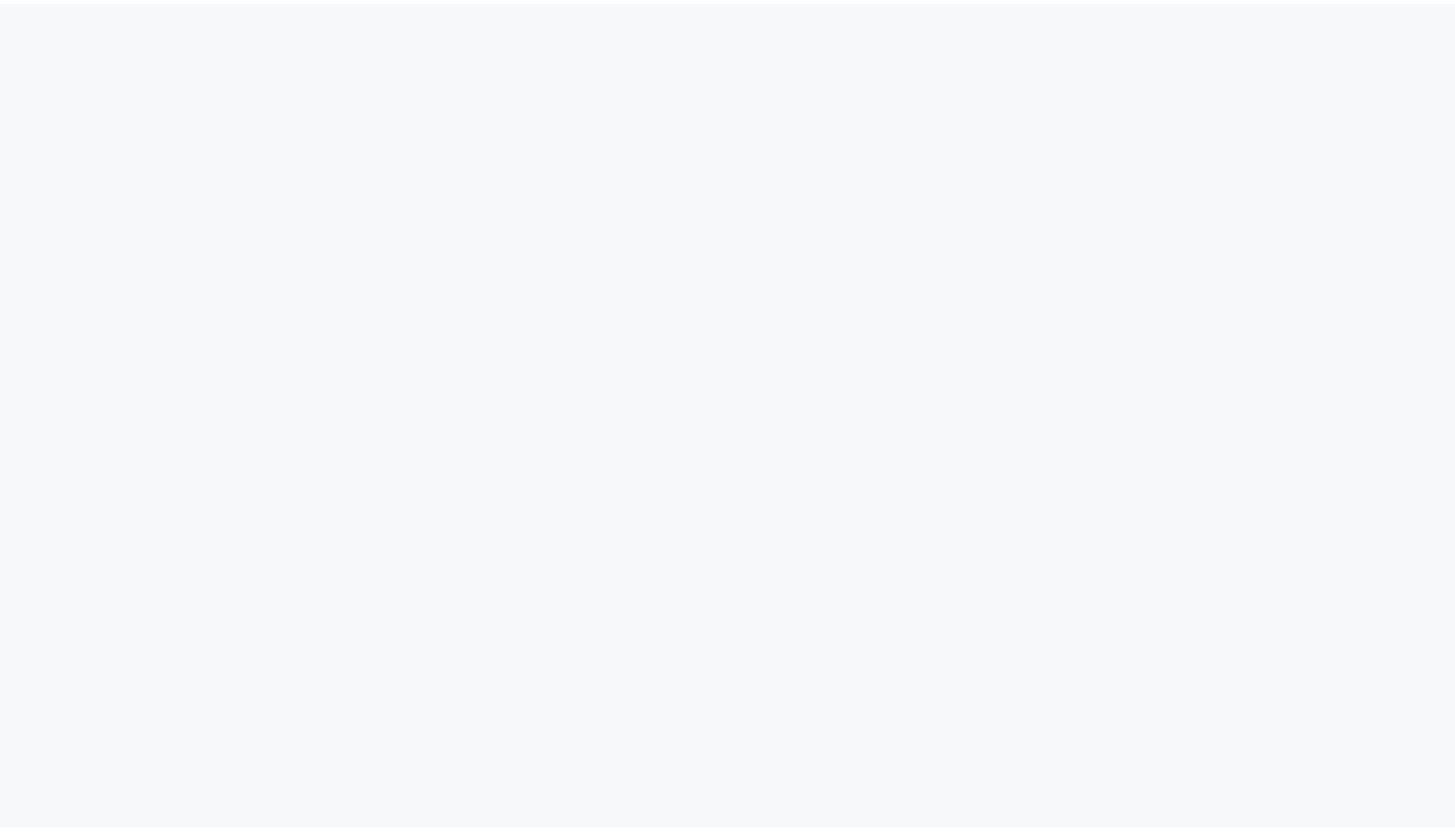 scroll, scrollTop: 0, scrollLeft: 0, axis: both 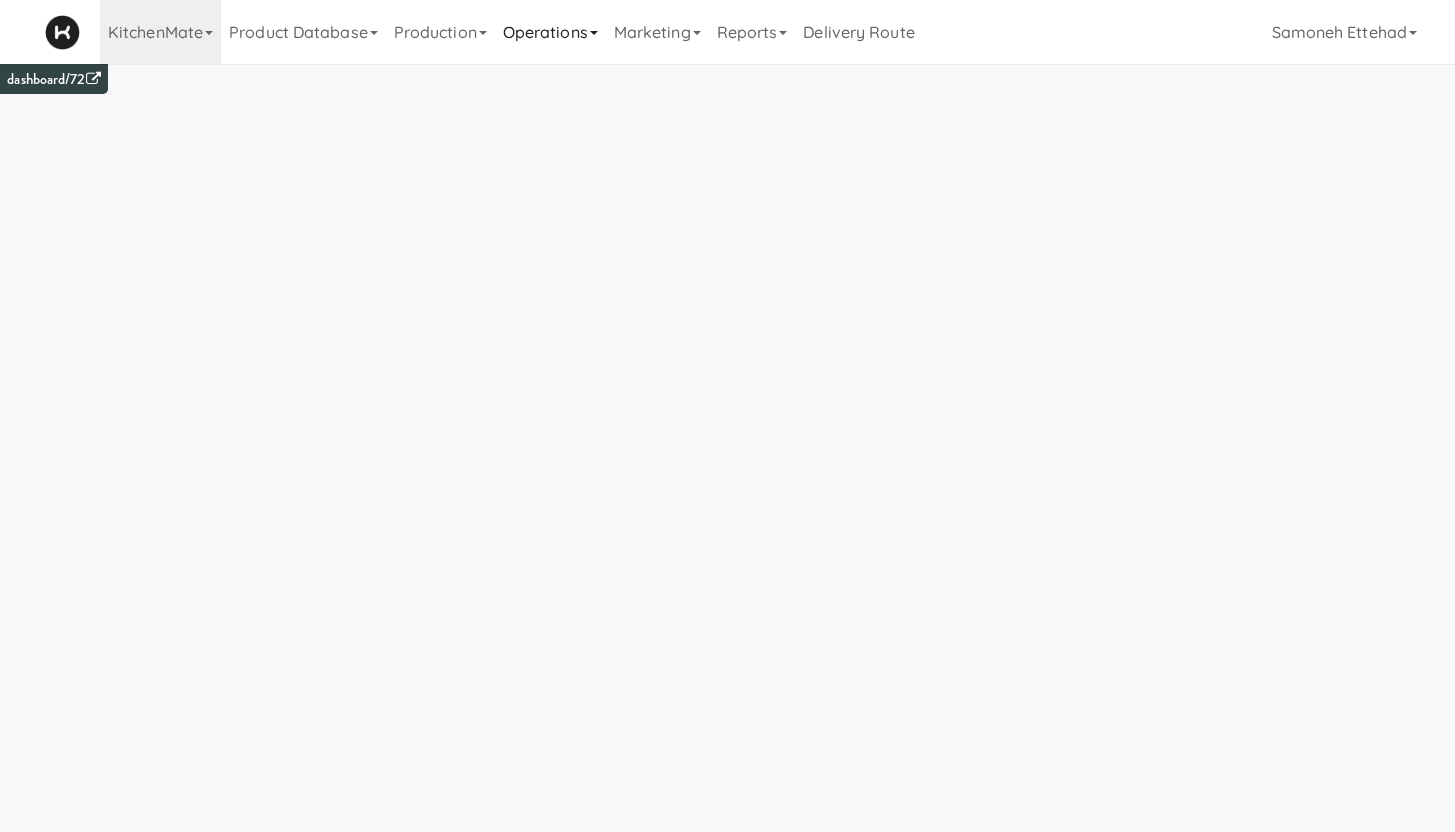 click on "Operations" at bounding box center [550, 32] 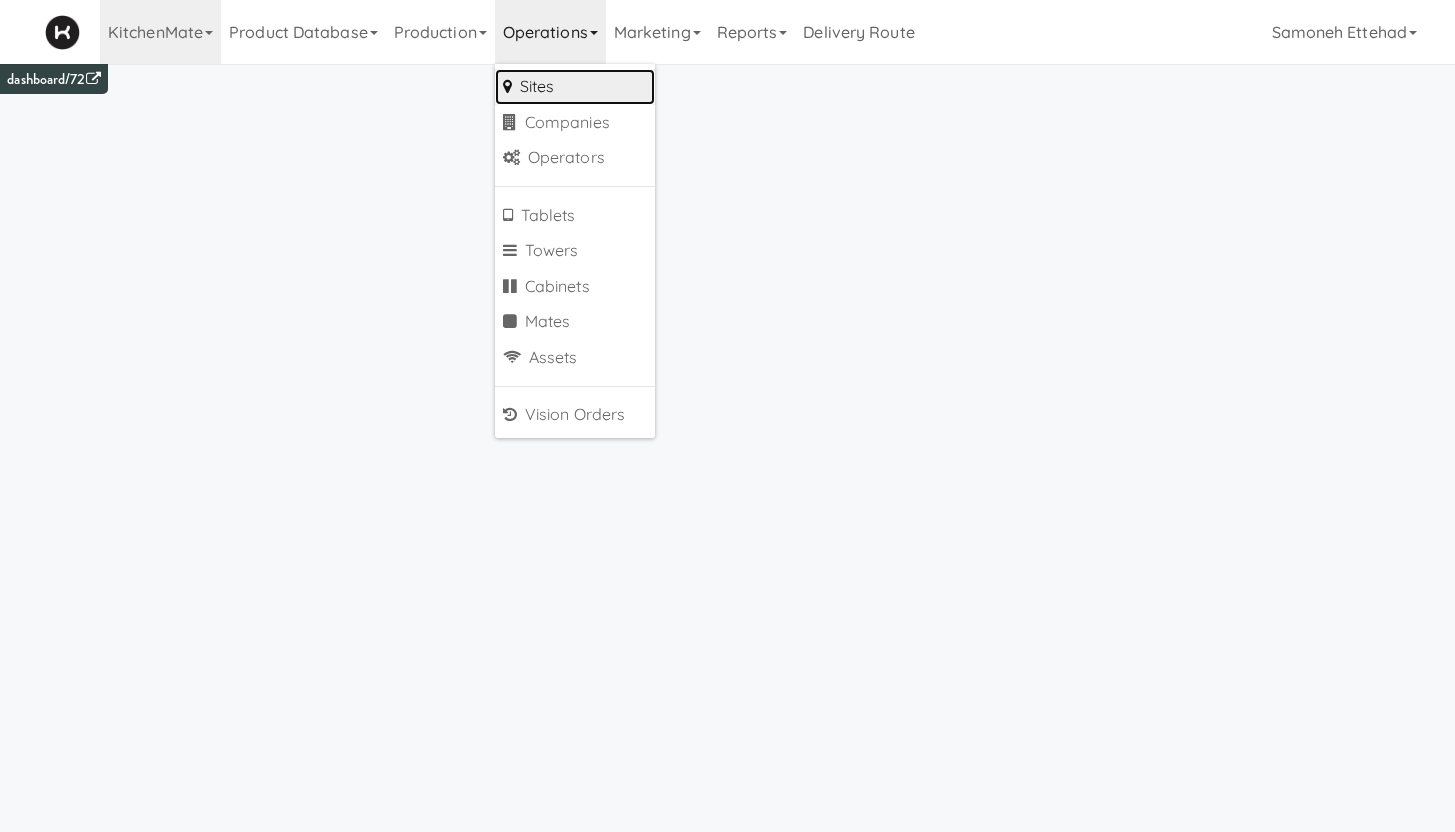 click on "Sites" at bounding box center [575, 87] 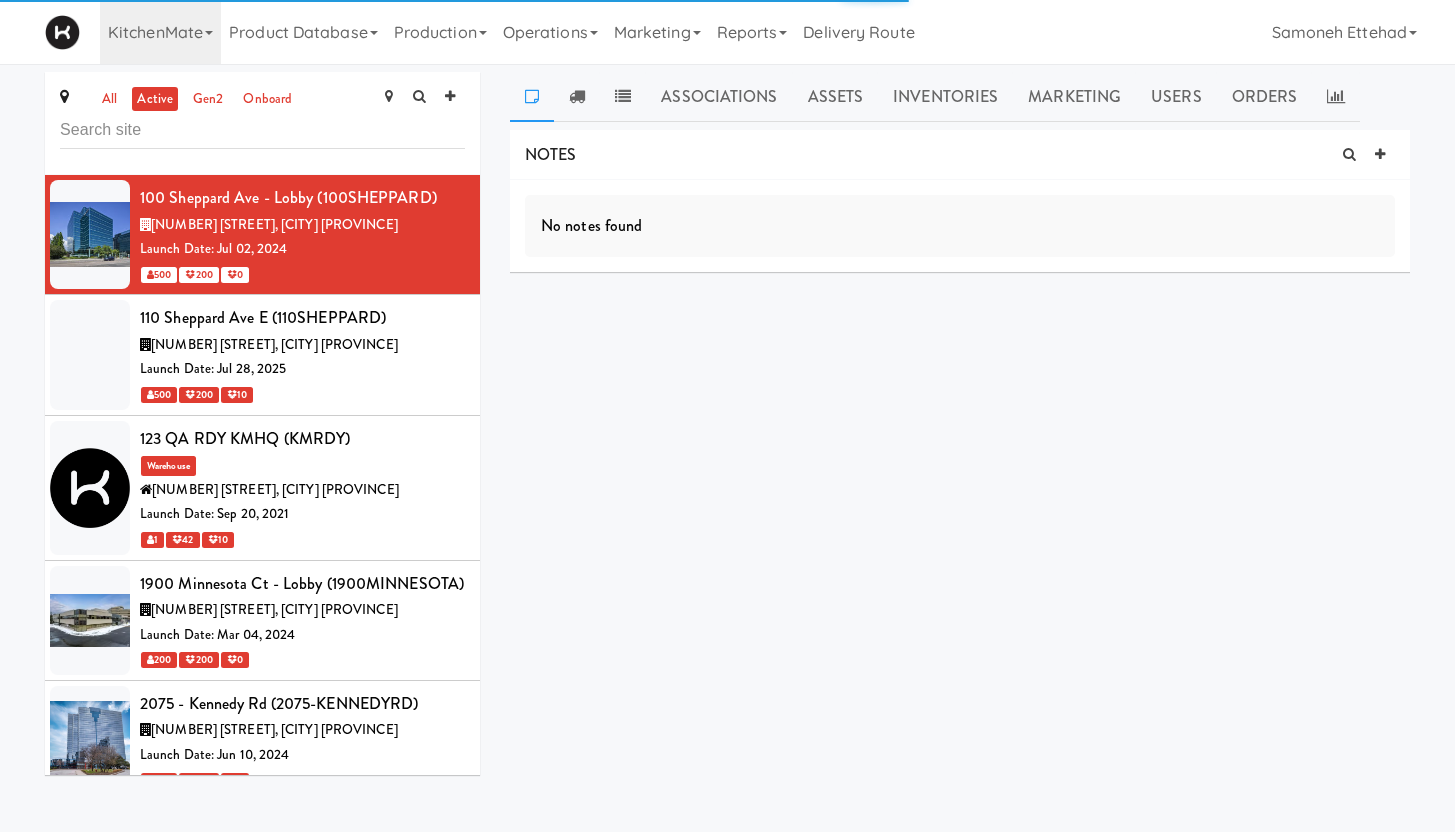 click at bounding box center (262, 130) 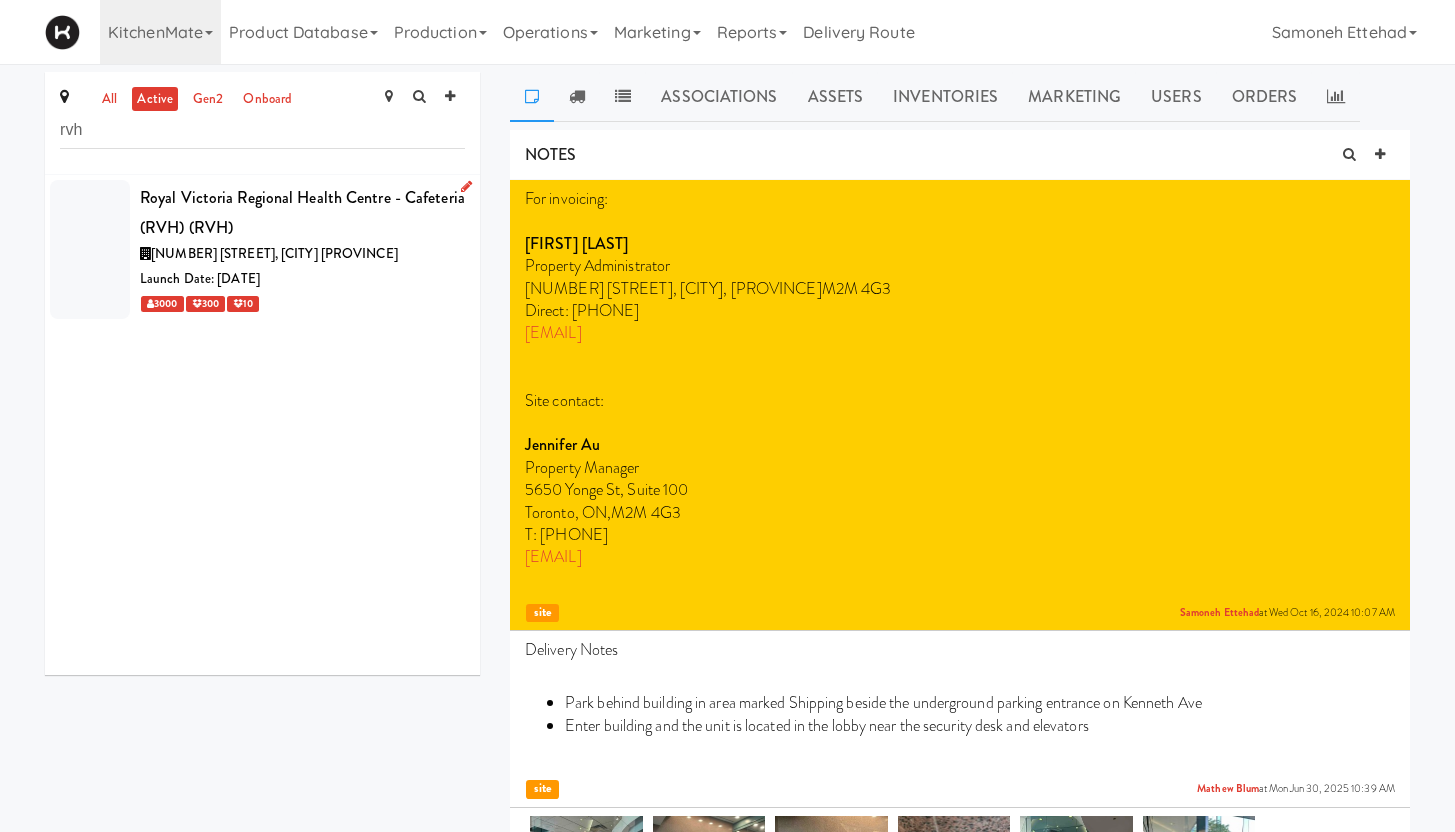 type on "rvh" 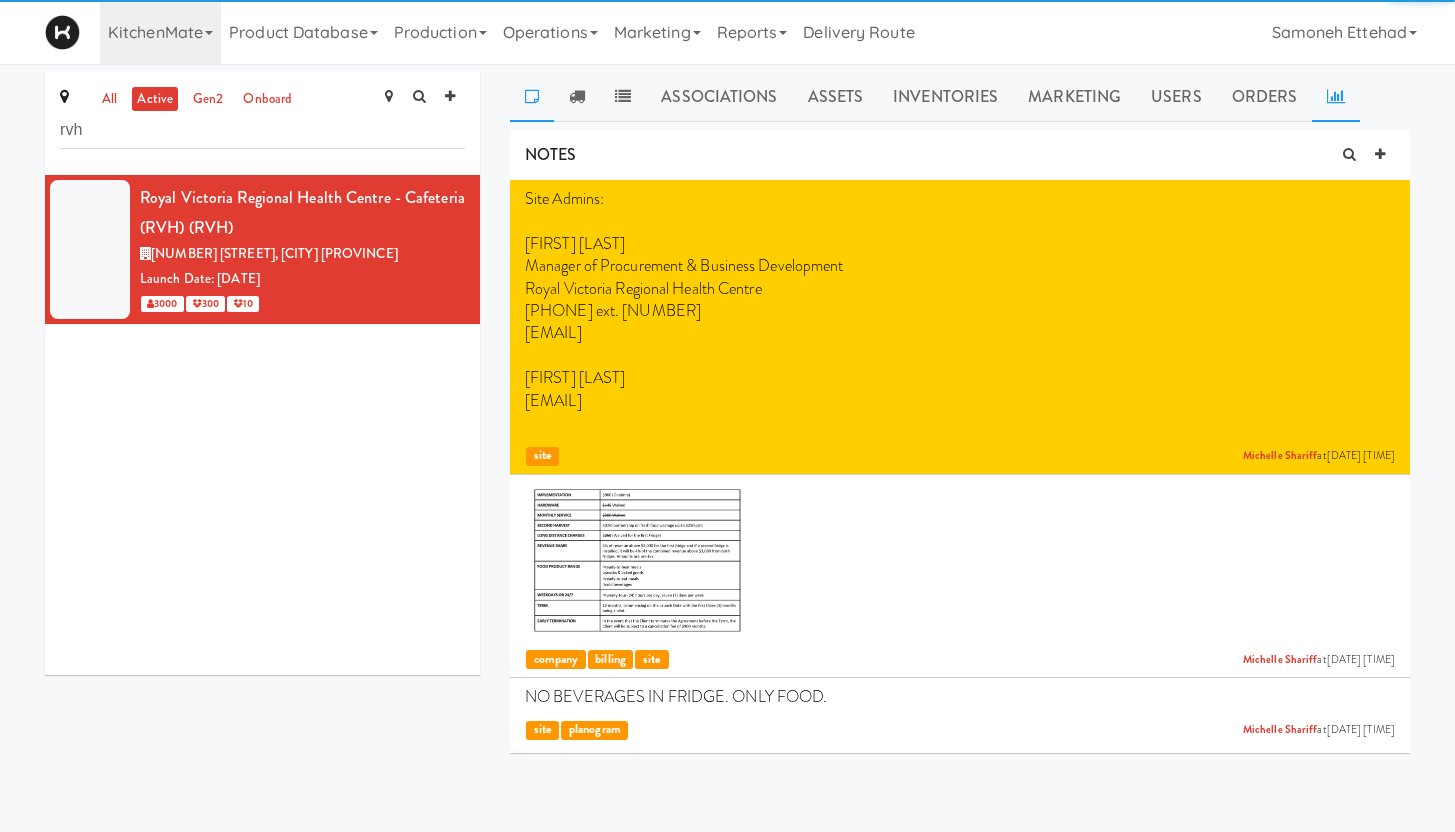 click at bounding box center [1336, 96] 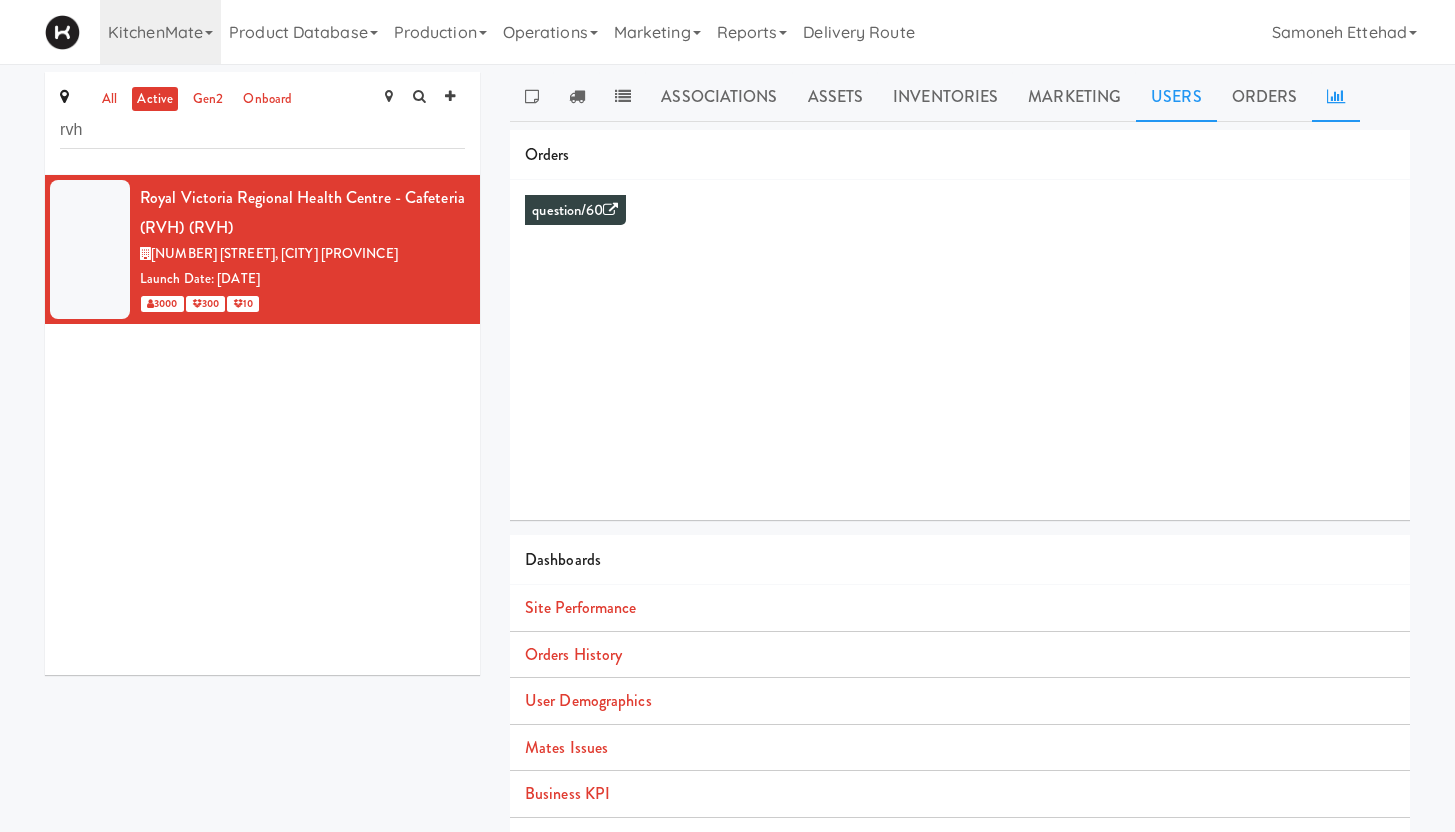 click on "Users" at bounding box center (1176, 97) 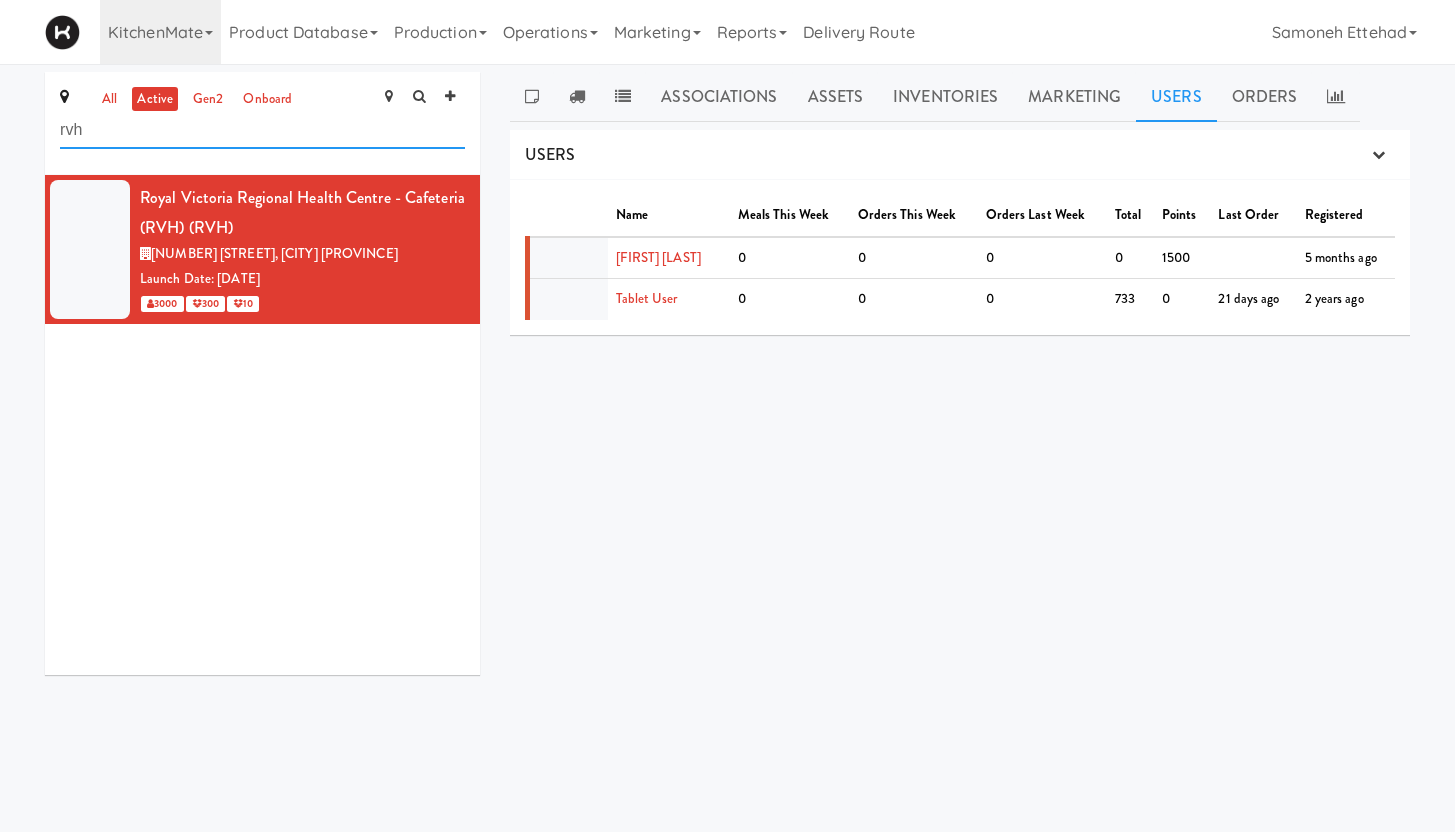 click on "rvh" at bounding box center [262, 130] 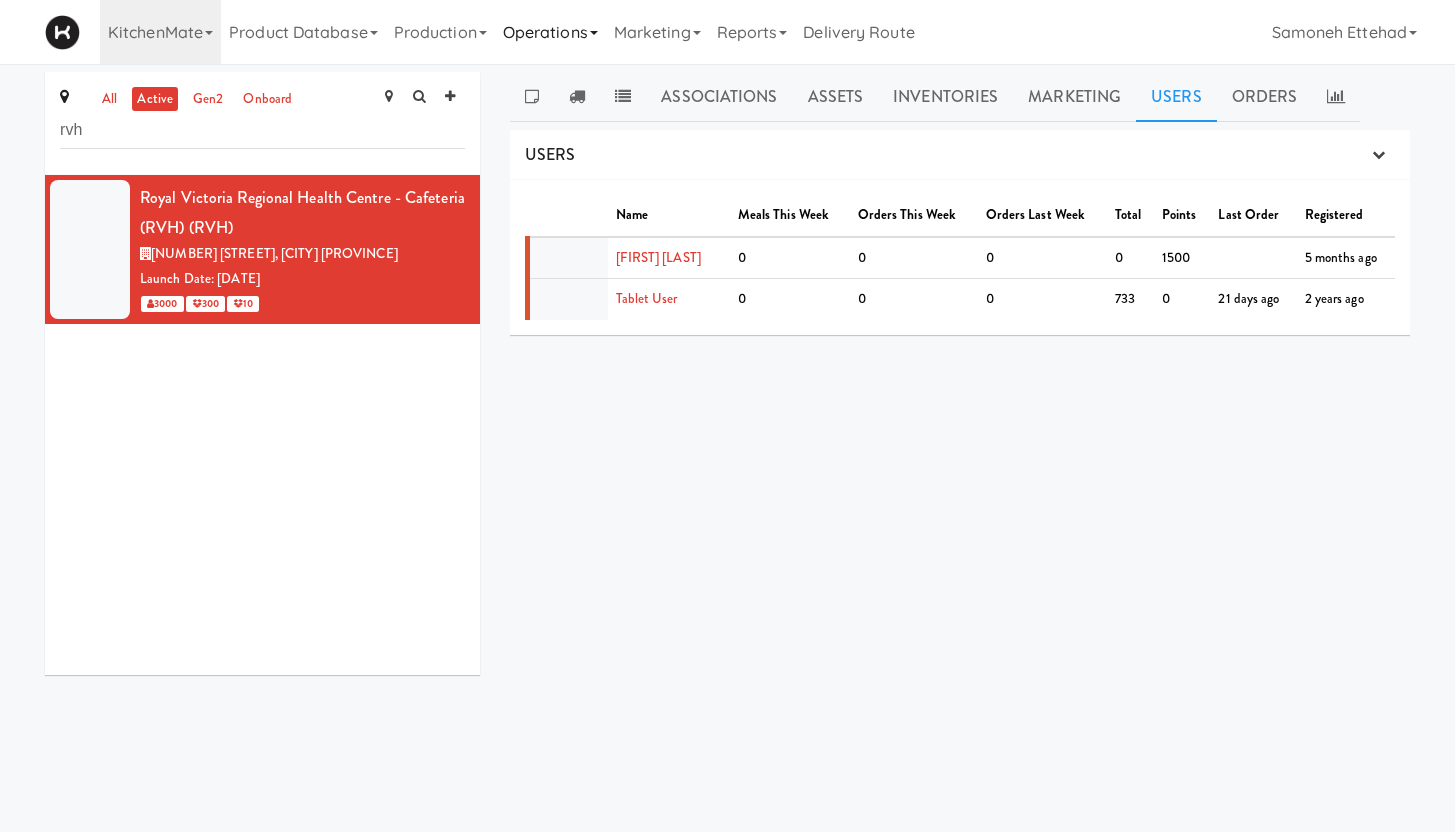 click on "Operations" at bounding box center (550, 32) 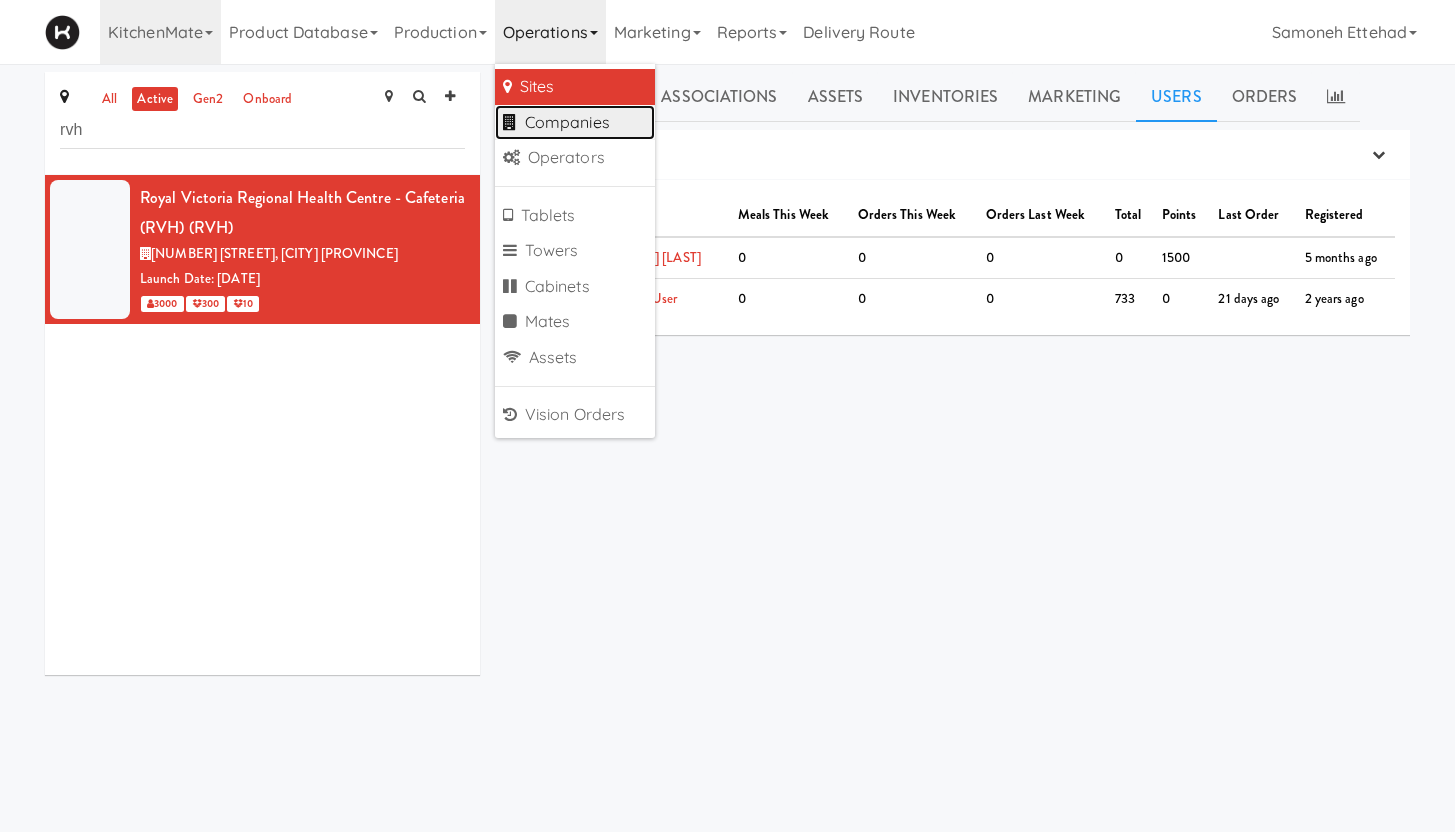 click on "Companies" at bounding box center [575, 123] 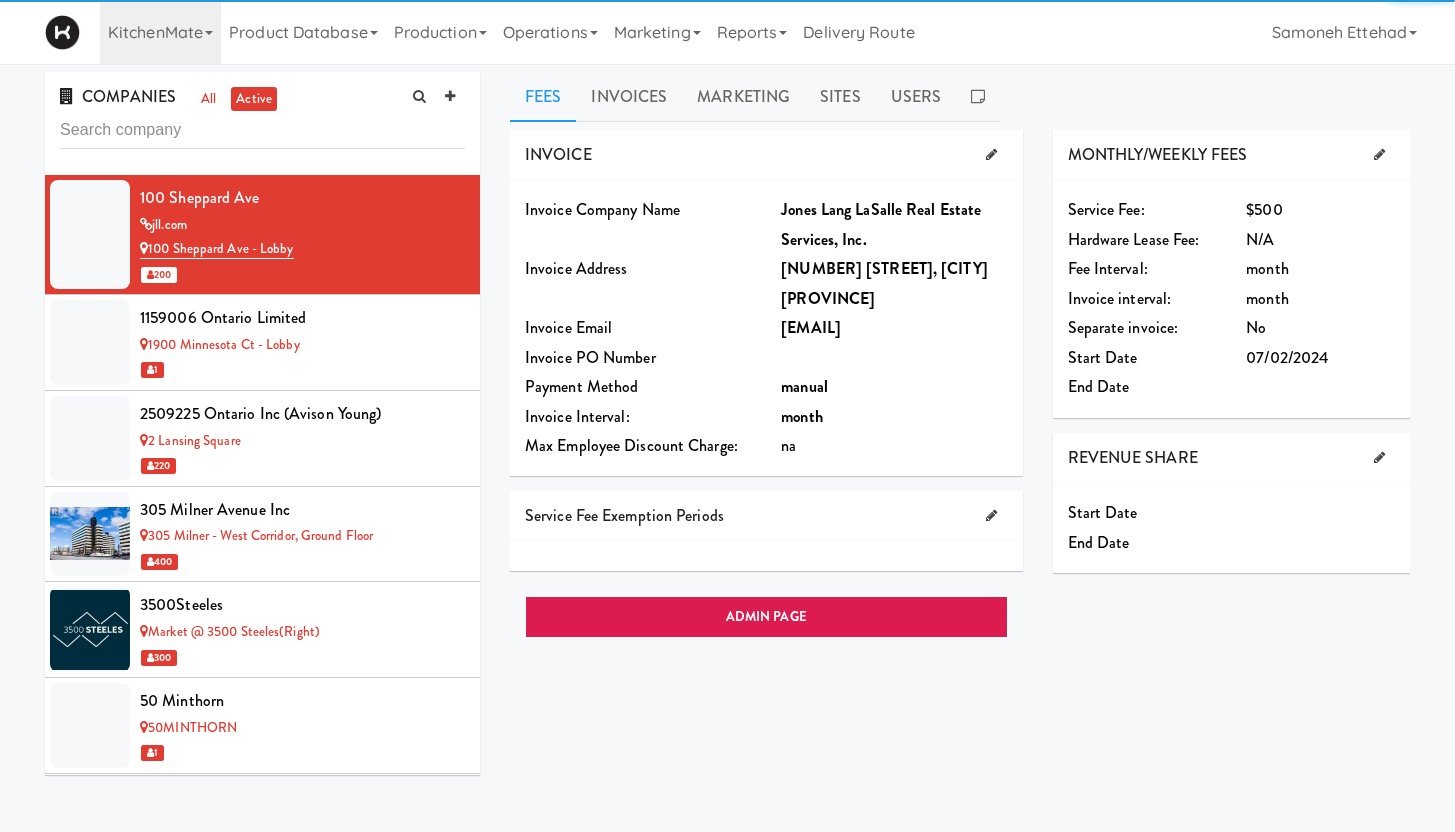 click at bounding box center [262, 130] 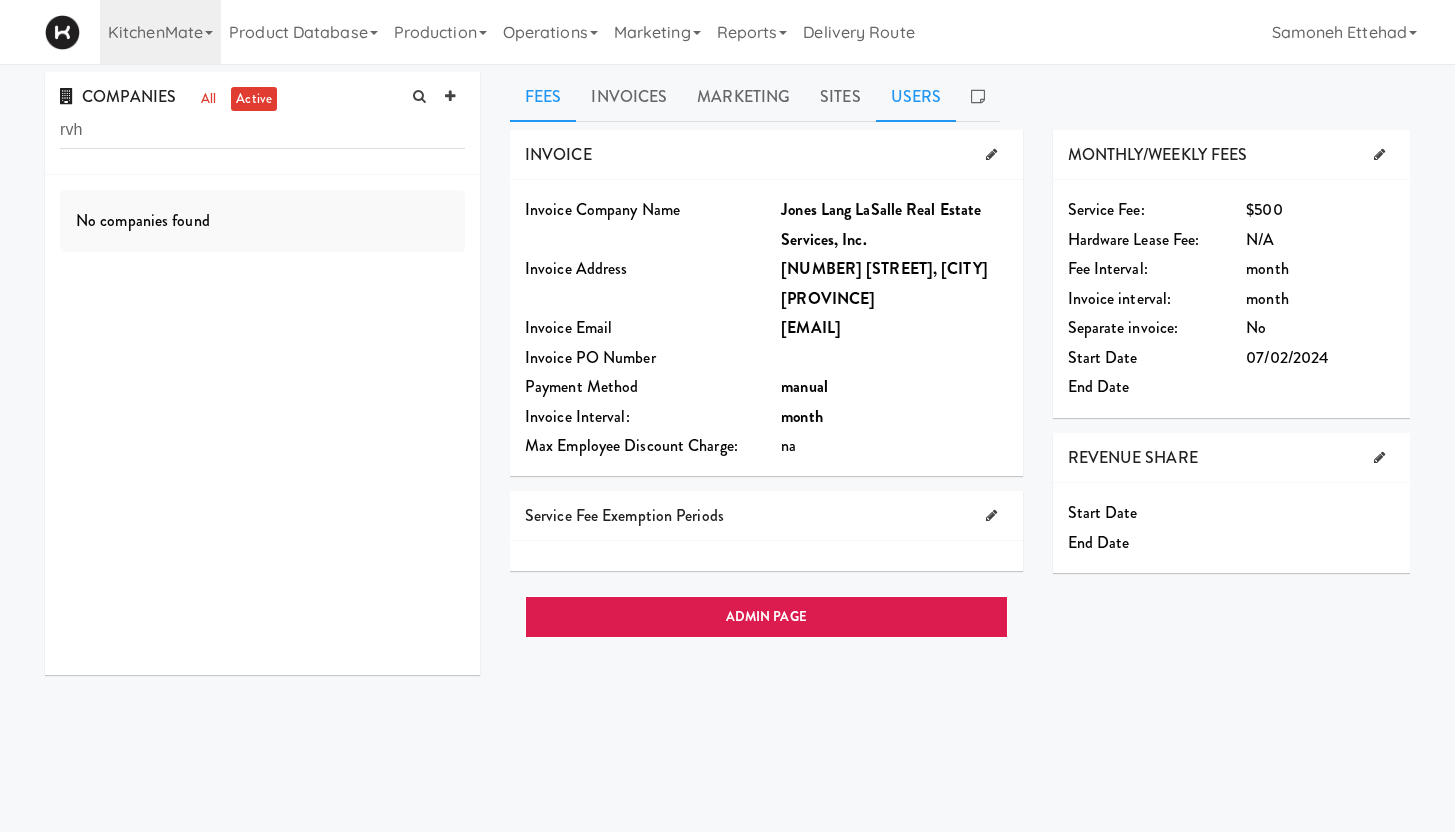 click on "Users" at bounding box center (916, 97) 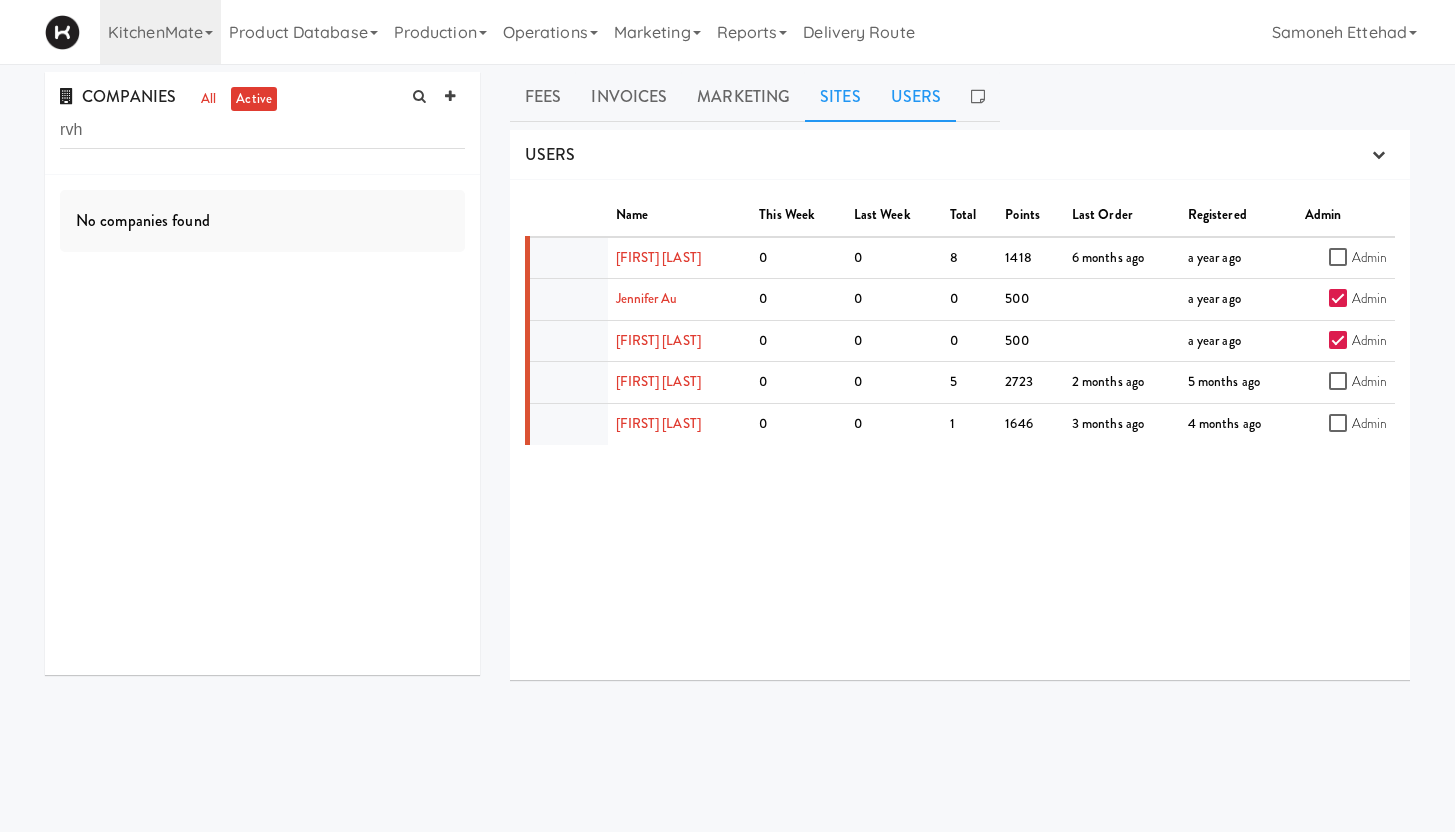 click on "Sites" at bounding box center (840, 97) 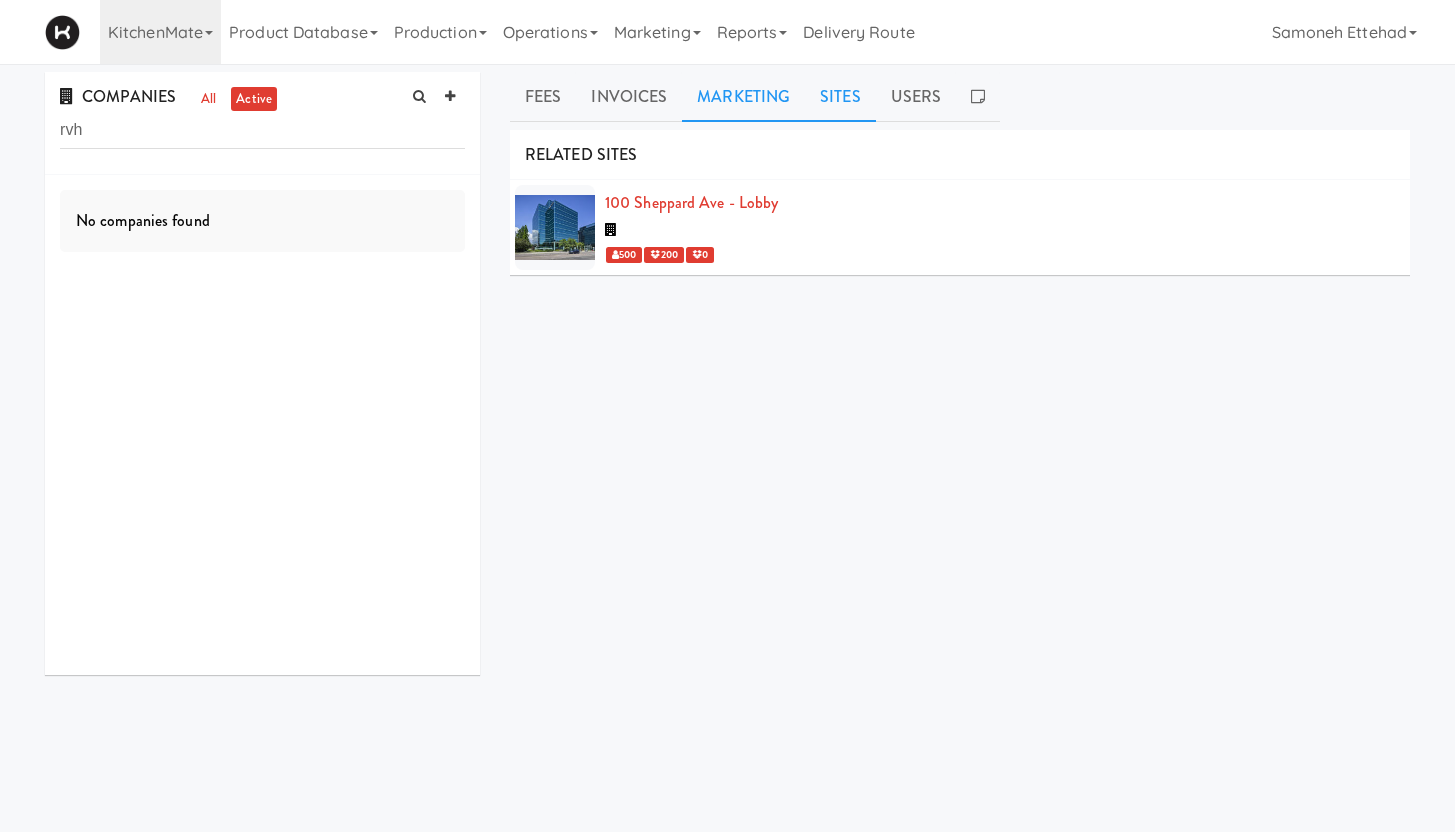 click on "Marketing" at bounding box center [743, 97] 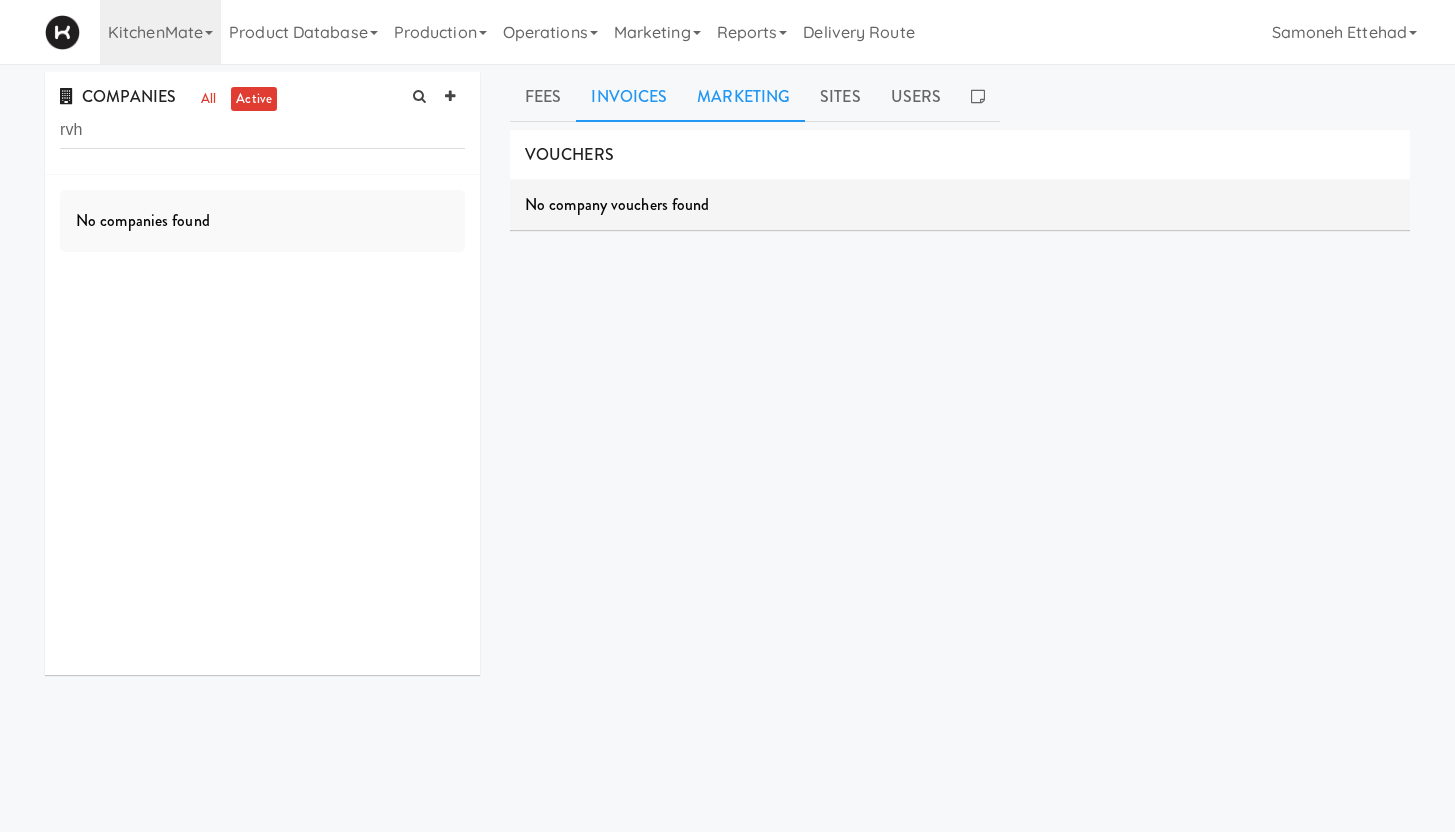 click on "Invoices" at bounding box center (629, 97) 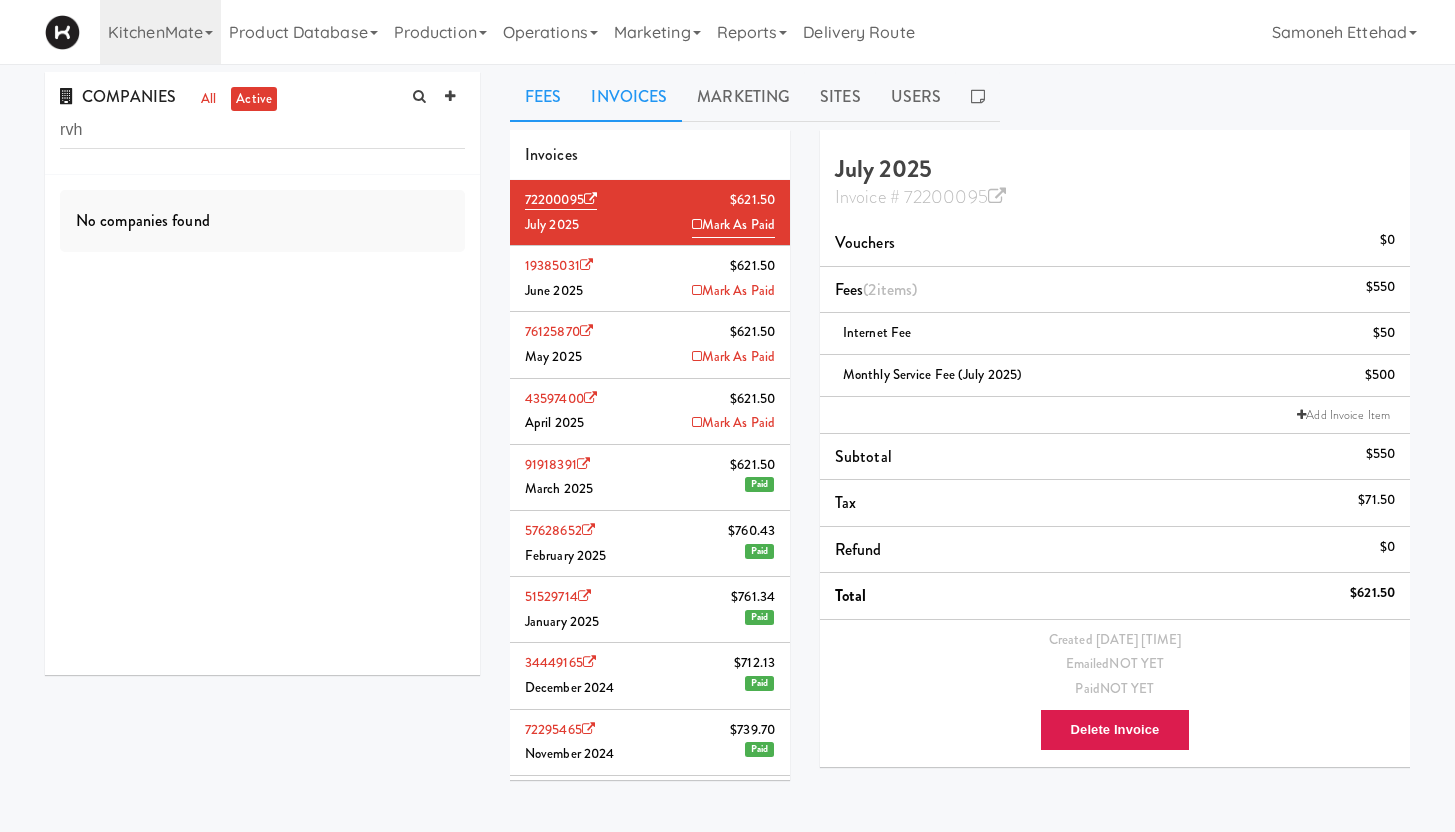 click on "Fees" at bounding box center (543, 97) 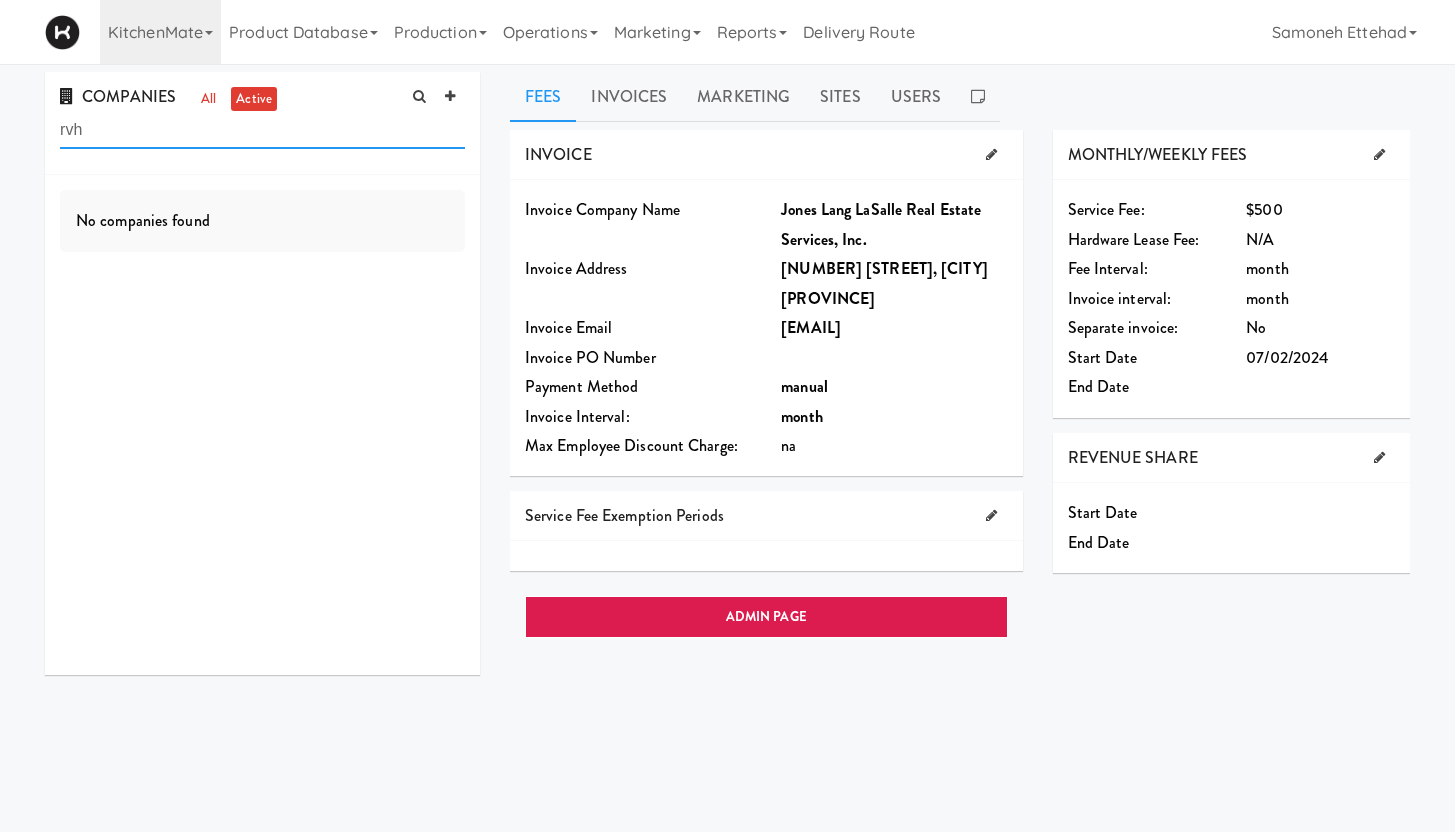 click on "rvh" at bounding box center (262, 130) 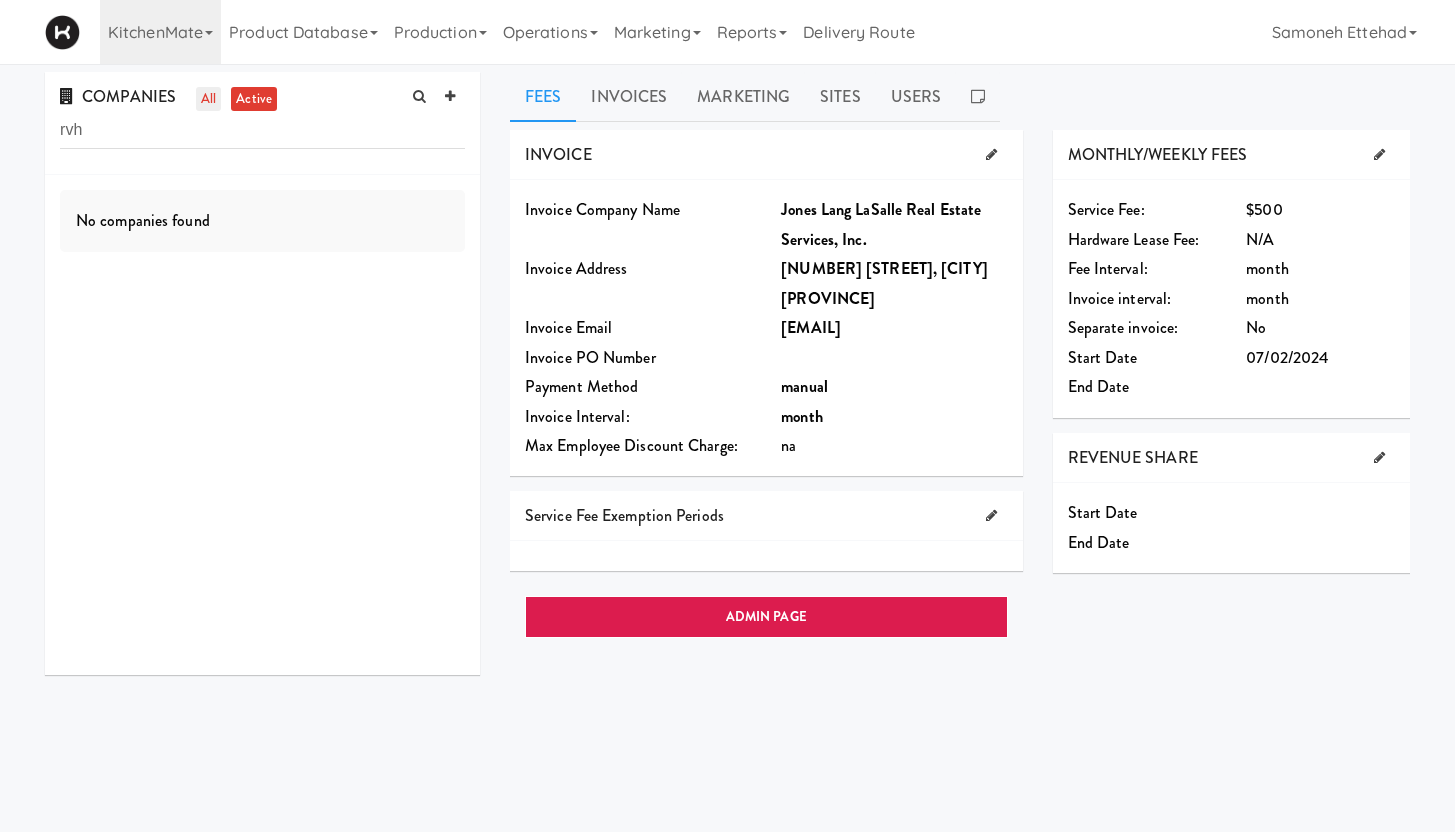 click on "all" at bounding box center [208, 99] 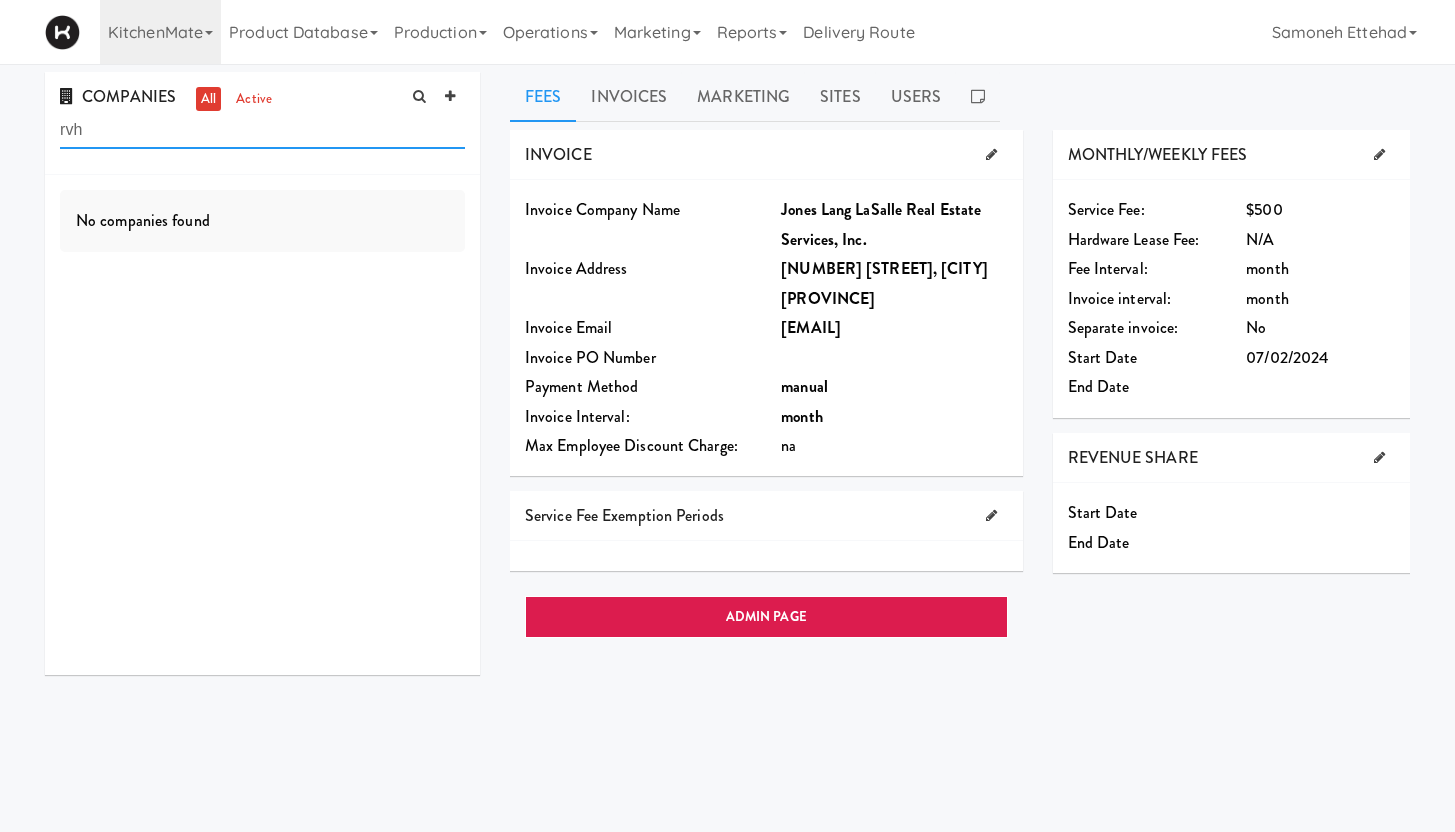 click on "rvh" at bounding box center (262, 130) 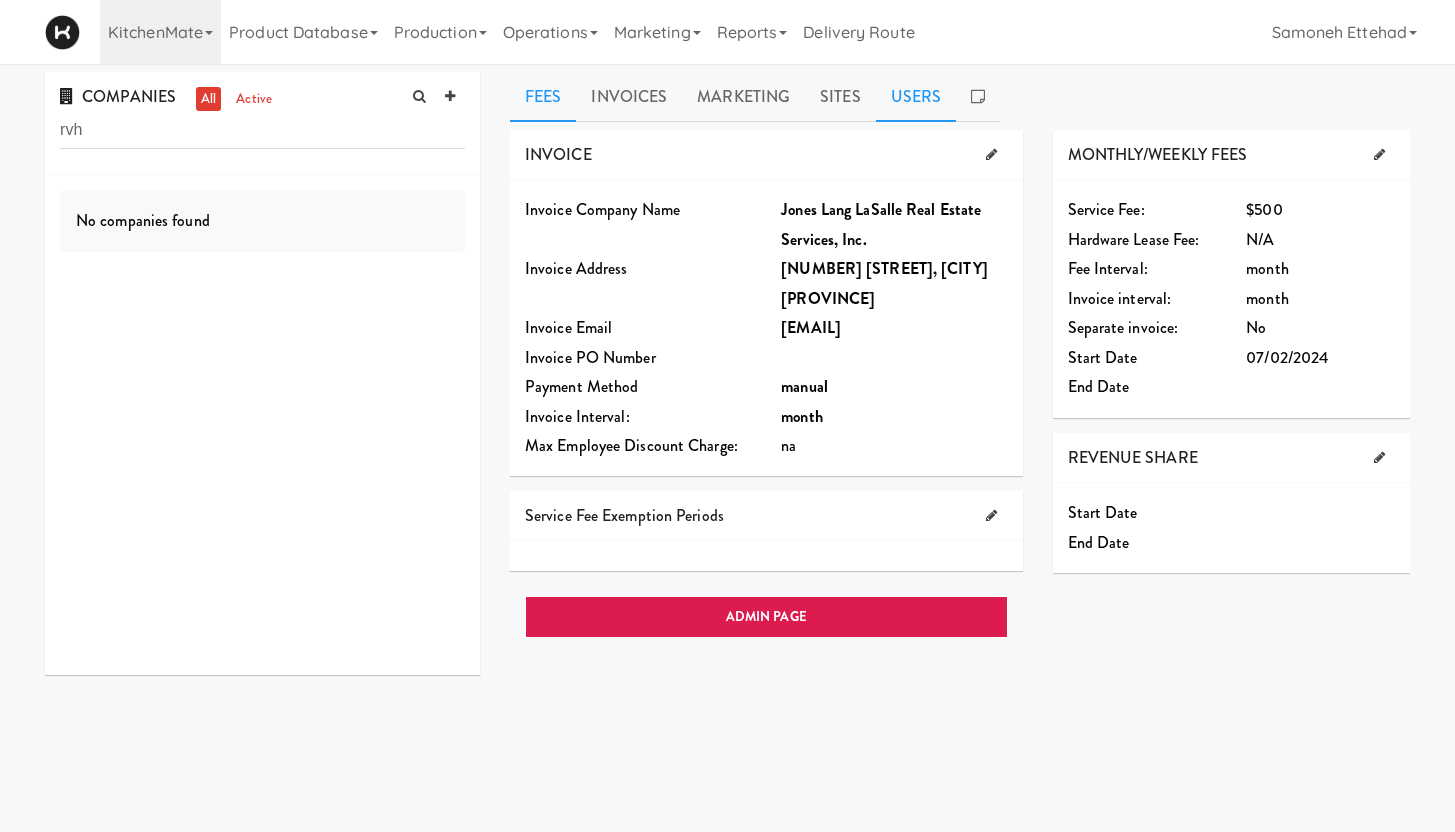 click on "Users" at bounding box center [916, 97] 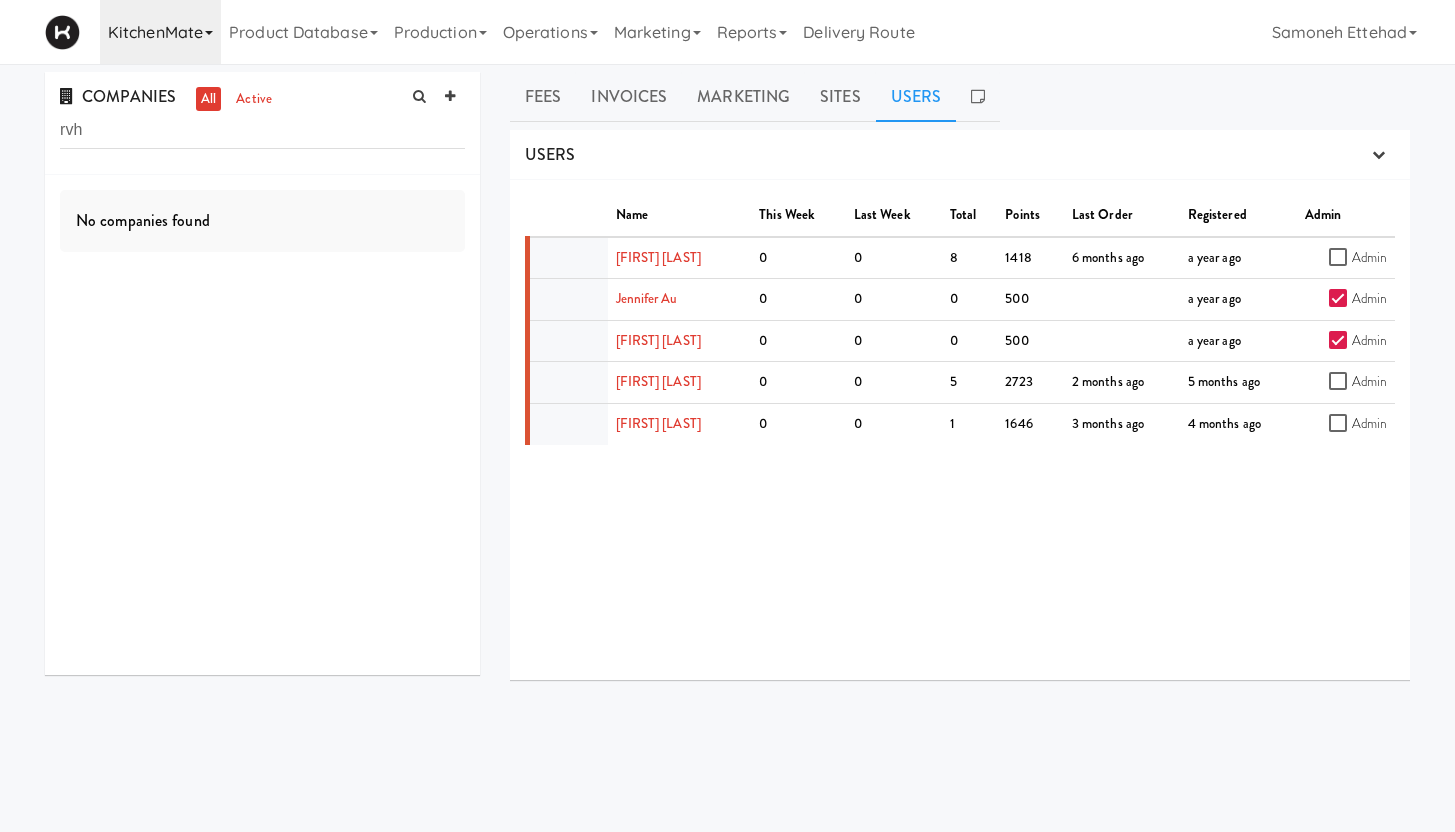click on "KitchenMate" at bounding box center [160, 32] 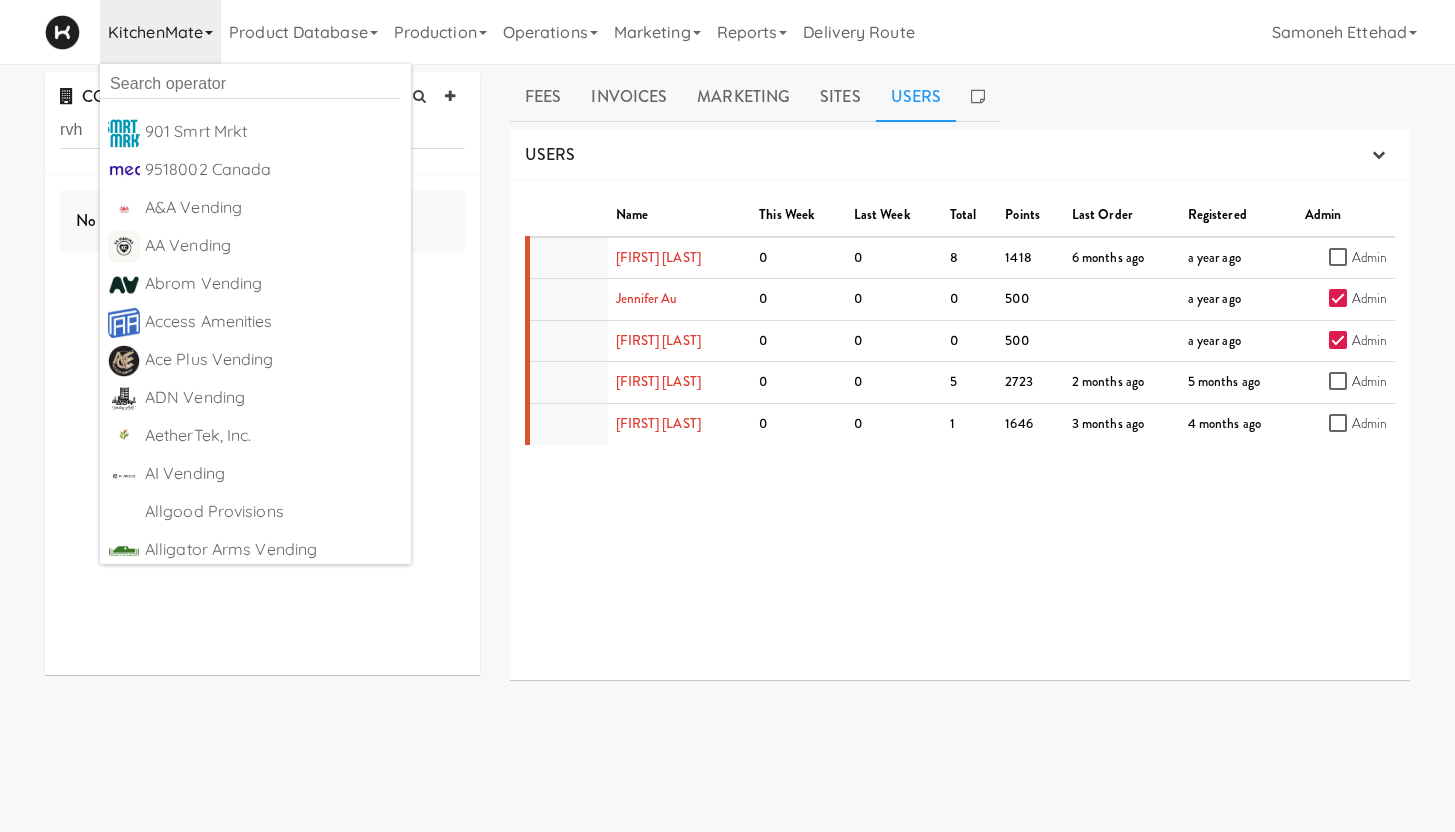 click on "USERS active Ordered this week Didn't order this week 1 this week 2 this week 3 this week 4+ this week inactive all" at bounding box center (960, 155) 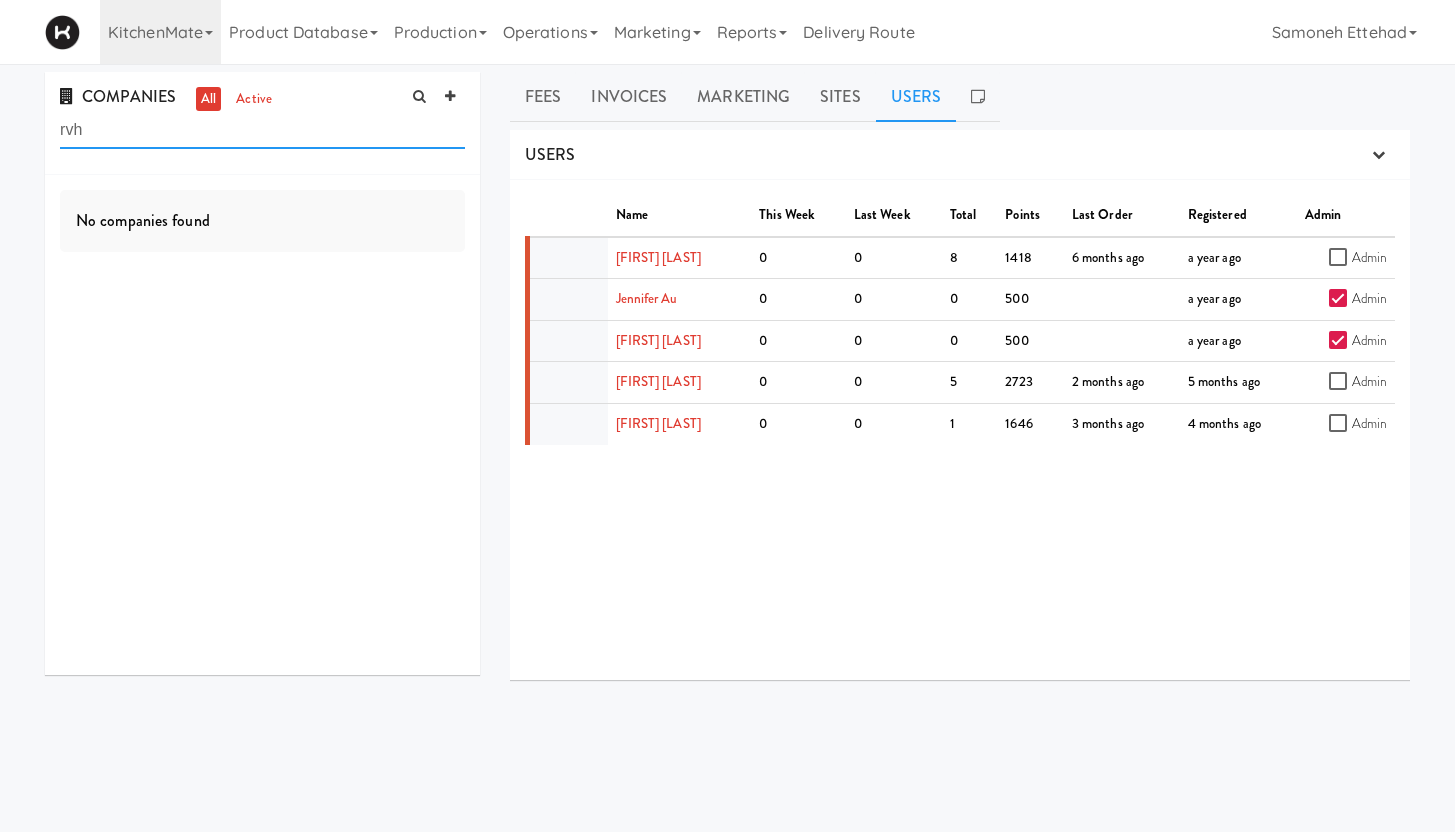 click on "rvh" at bounding box center [262, 130] 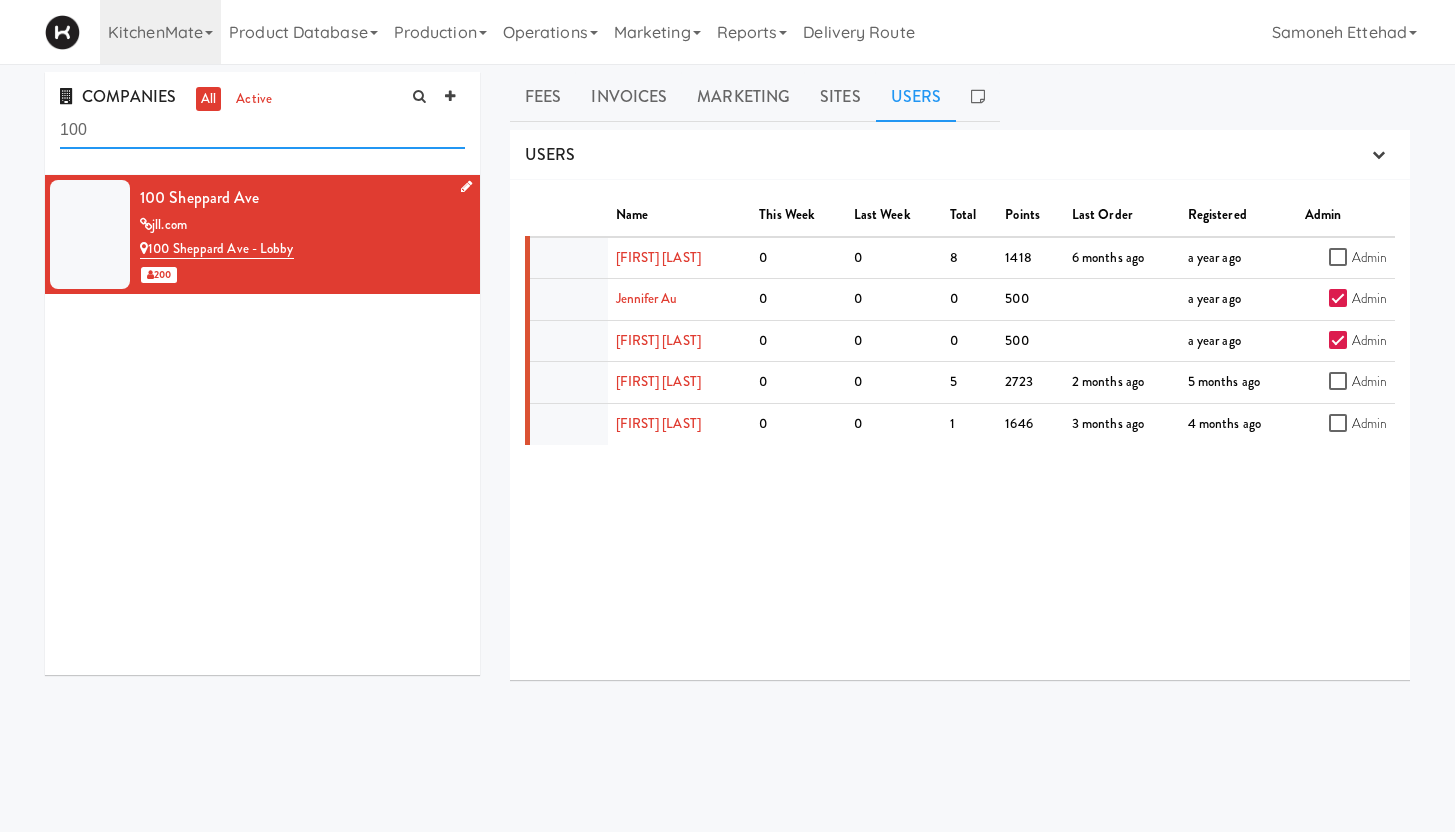 type on "100" 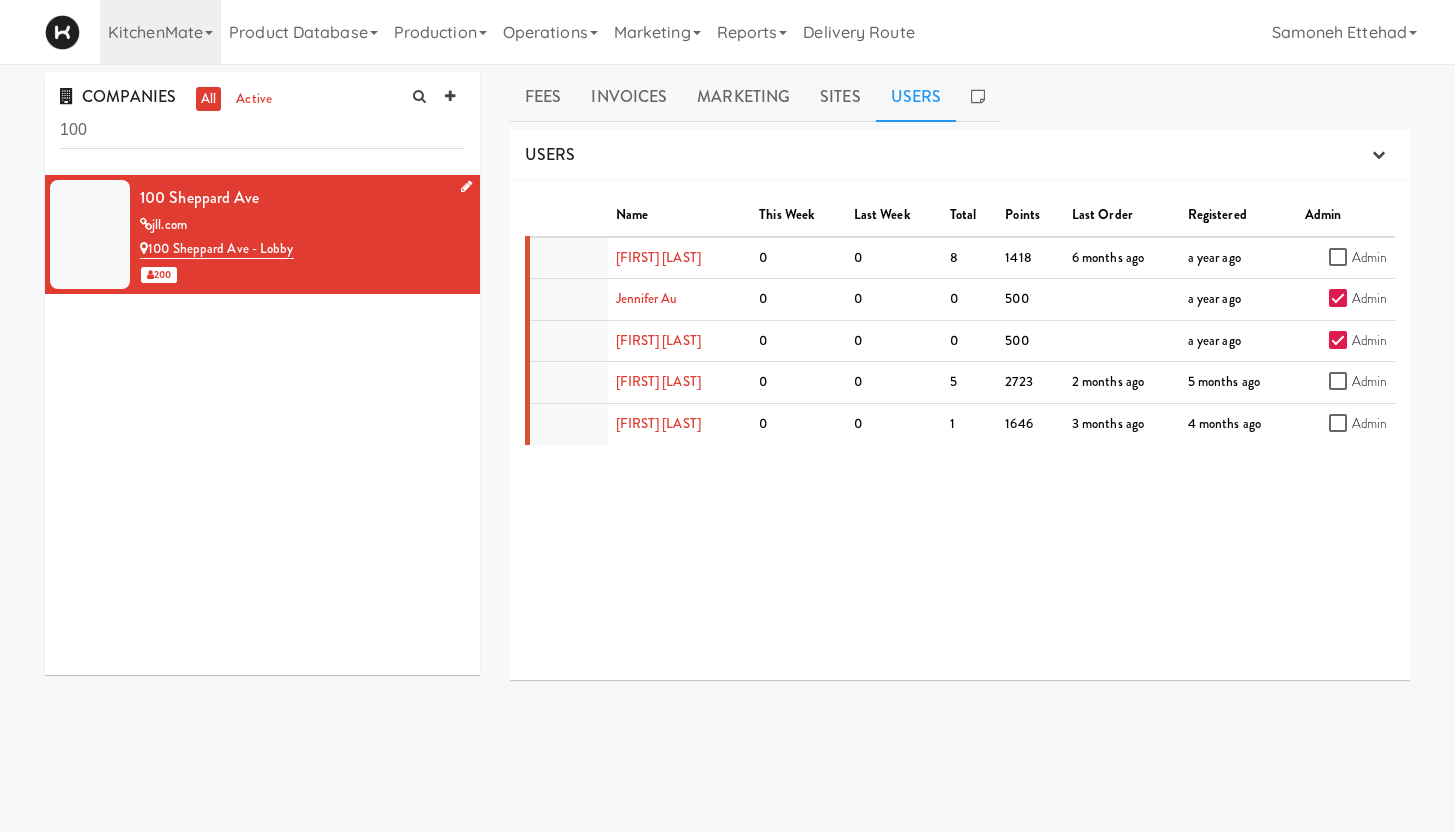 click on "jll.com" at bounding box center (302, 225) 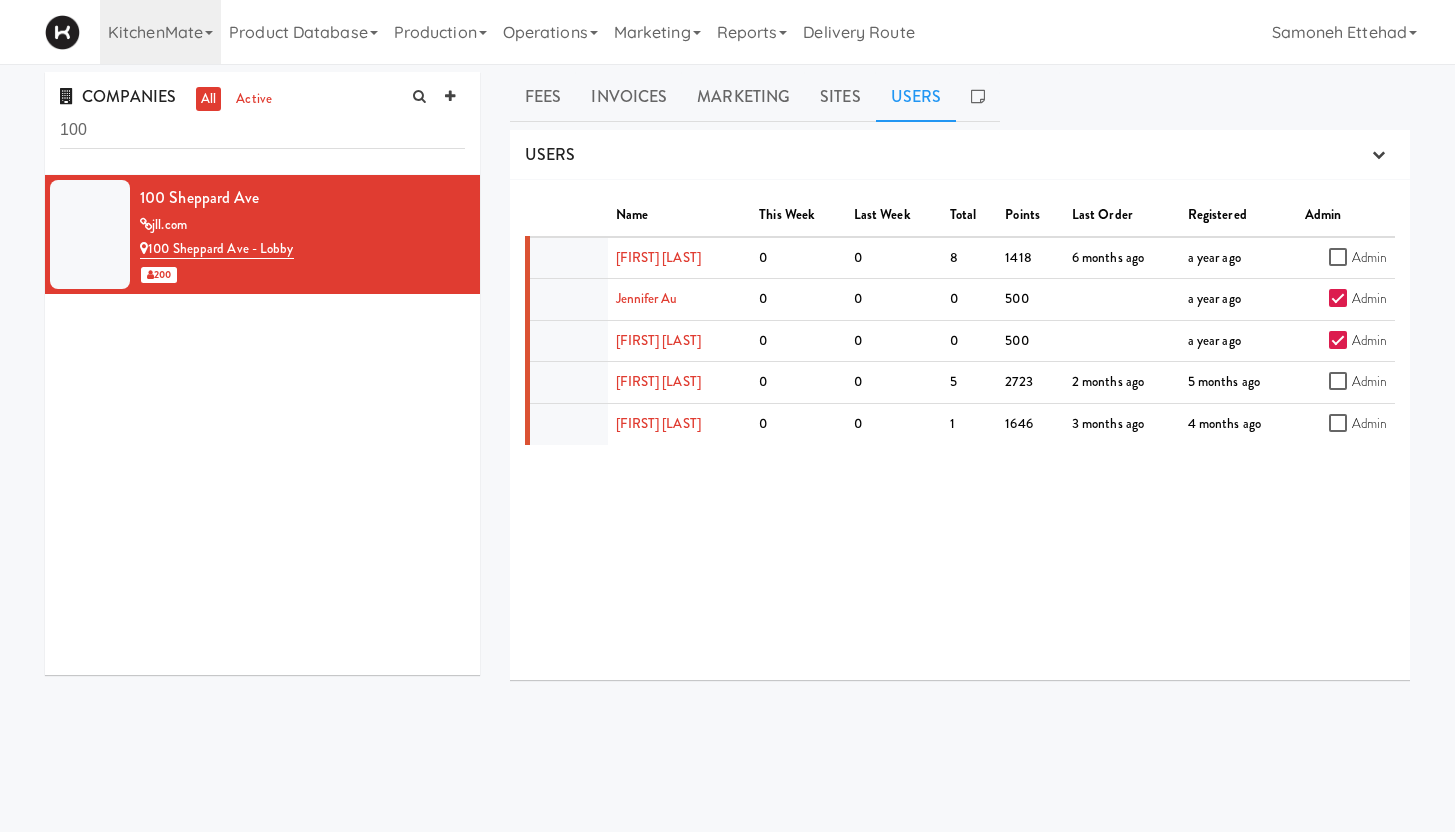 type 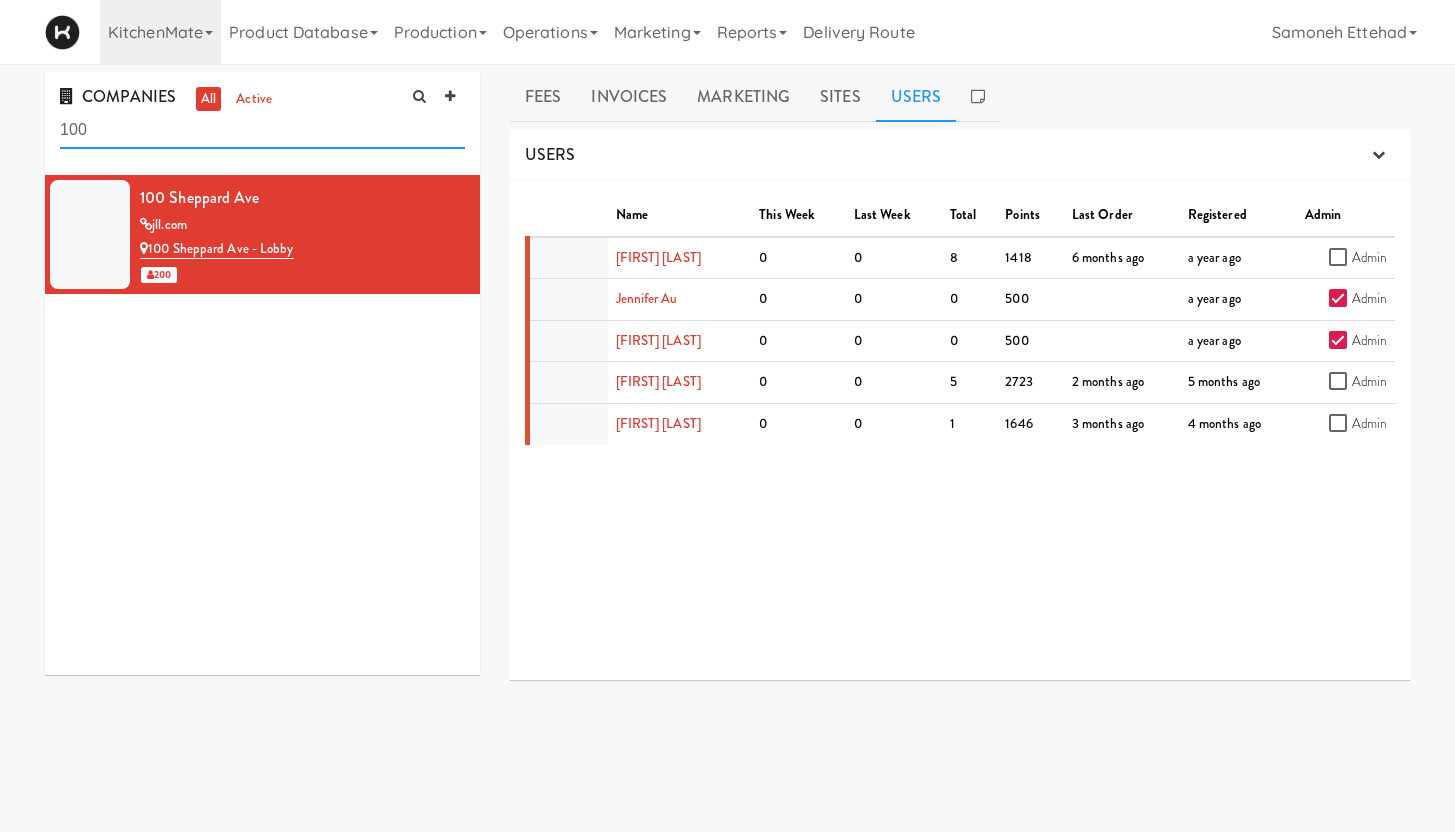 click on "100" at bounding box center (262, 130) 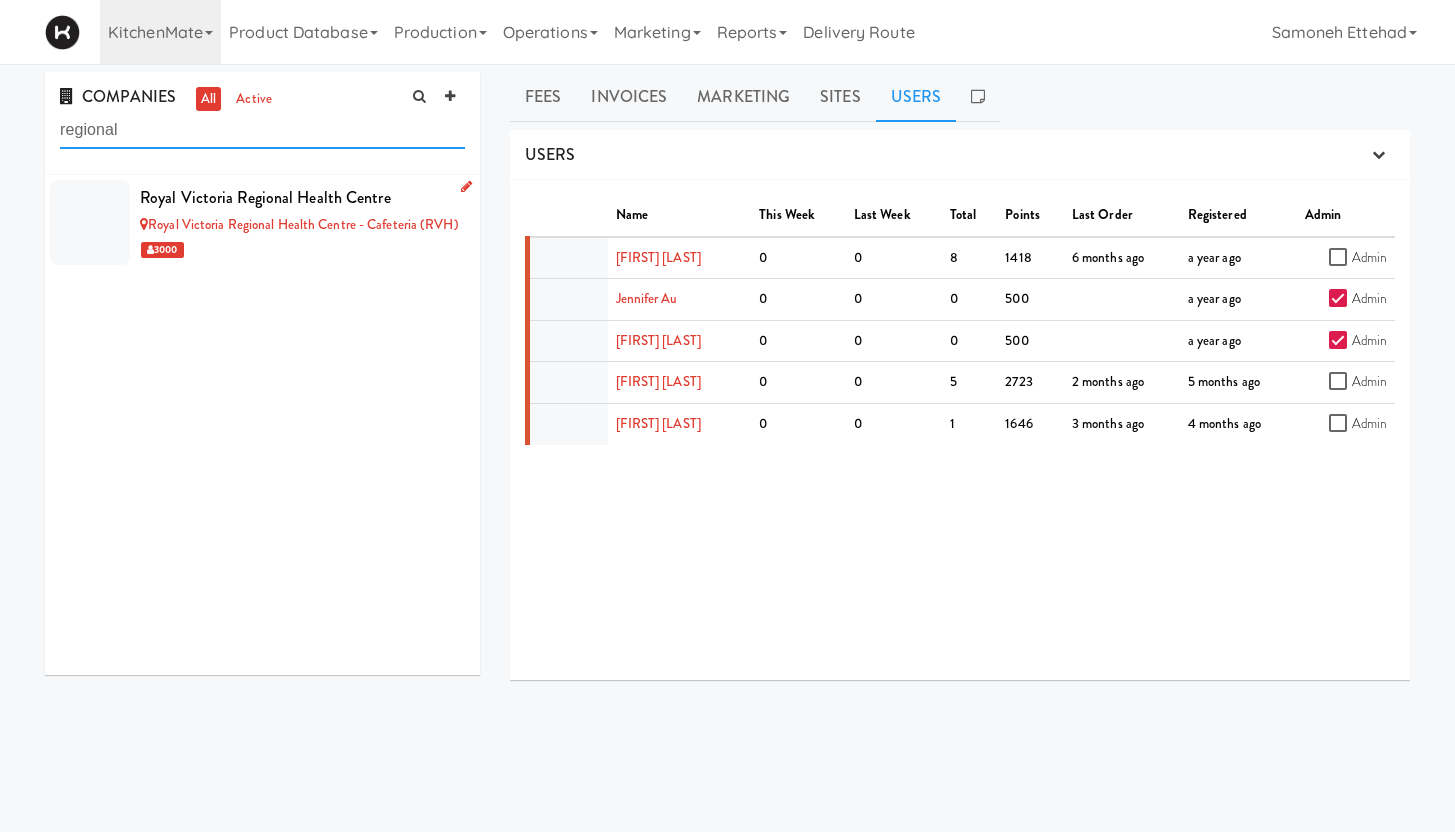 type on "regional" 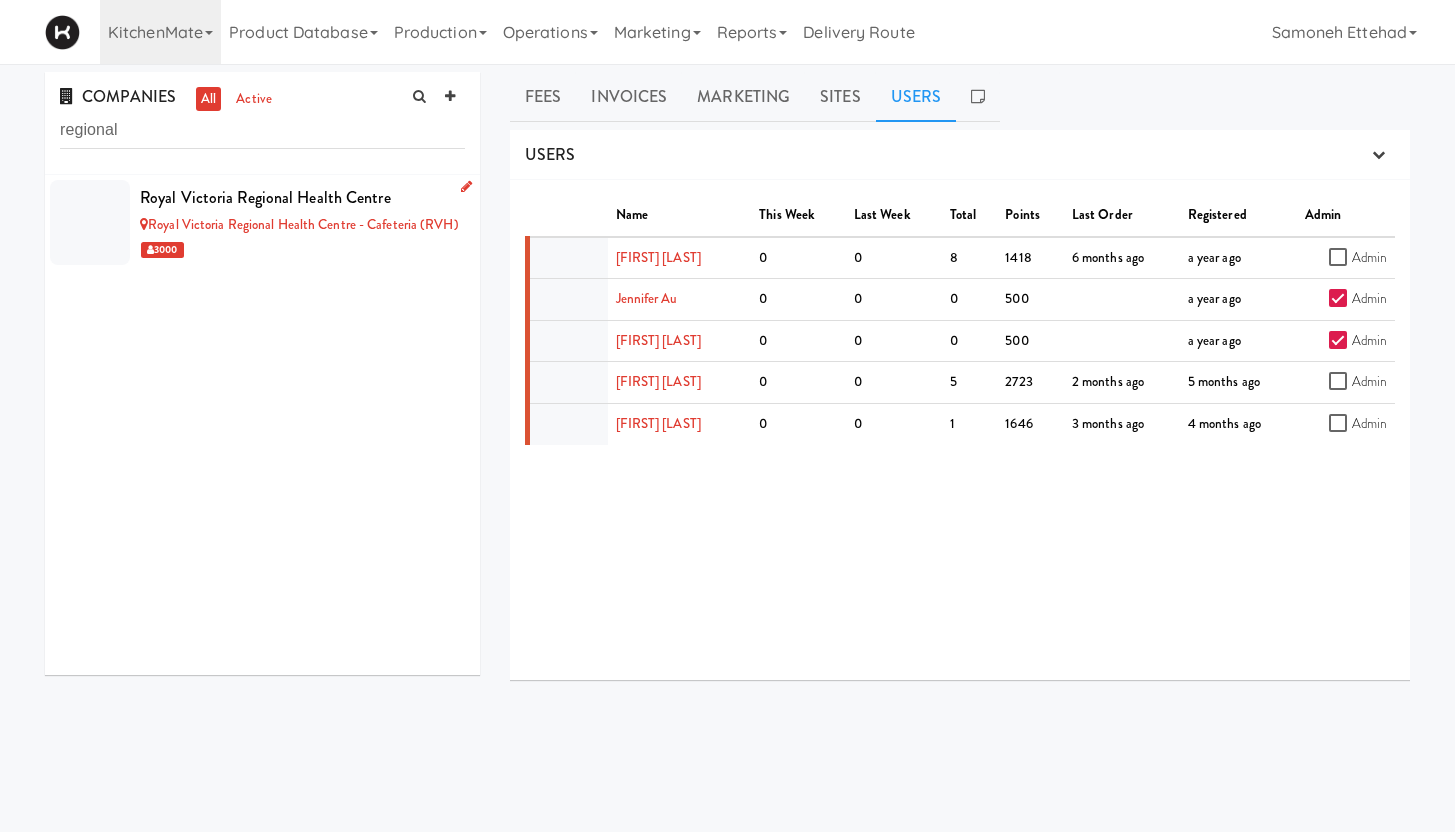 click on "Royal Victoria Regional Health Centre - Cafeteria (RVH)" at bounding box center [302, 225] 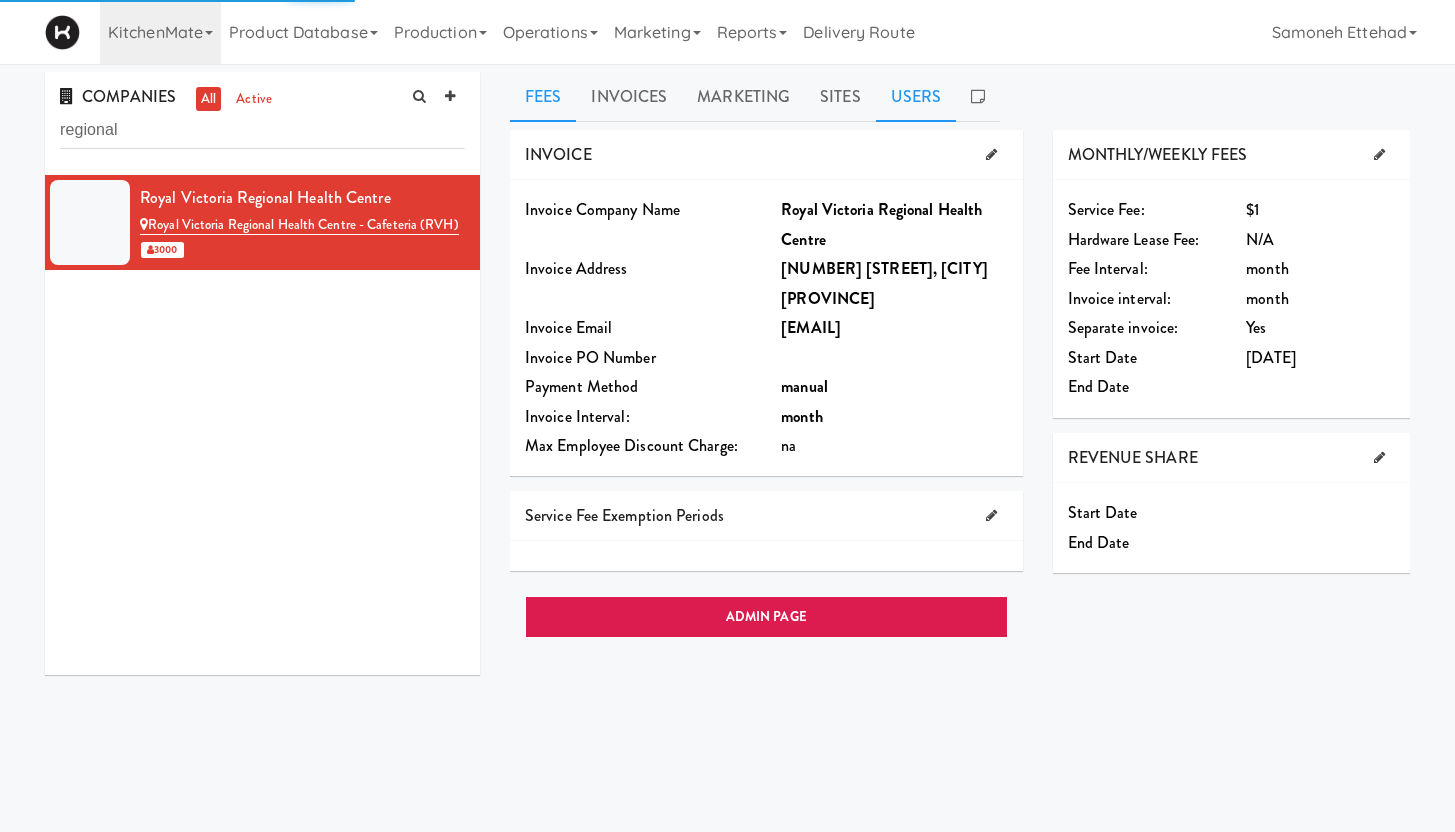 click on "Users" at bounding box center [916, 97] 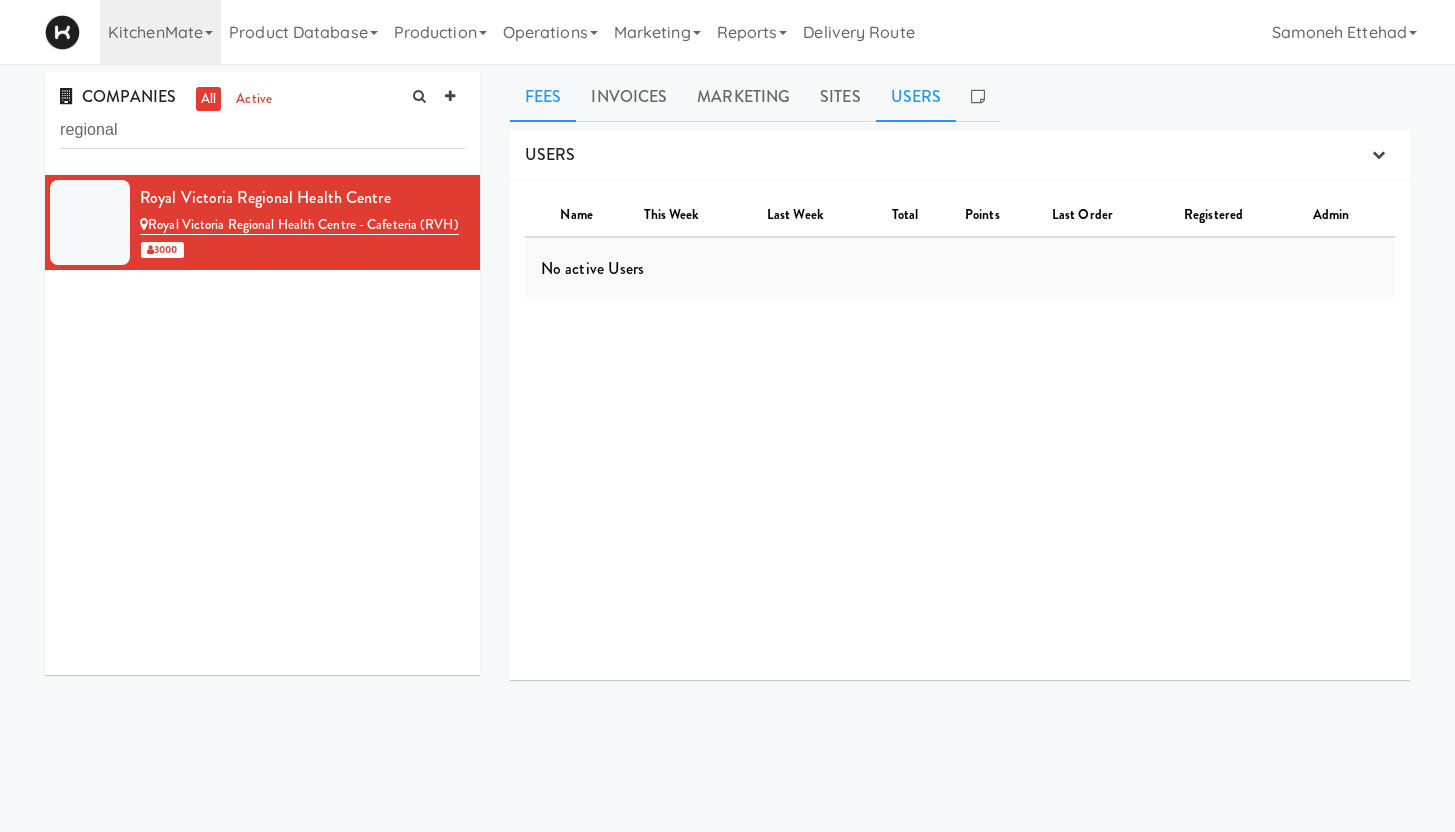 click on "Fees" at bounding box center [543, 97] 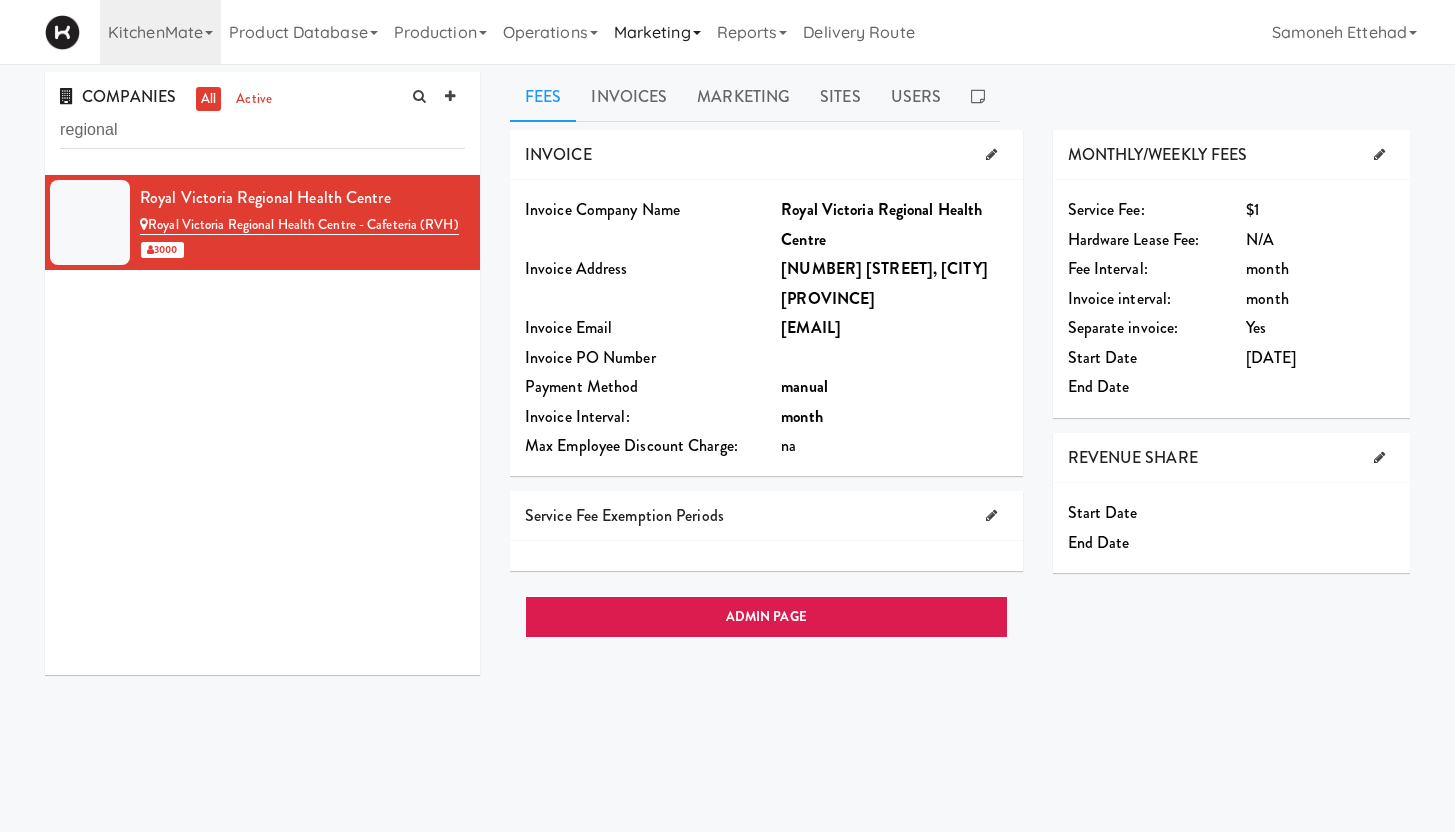 click on "Marketing" at bounding box center [657, 32] 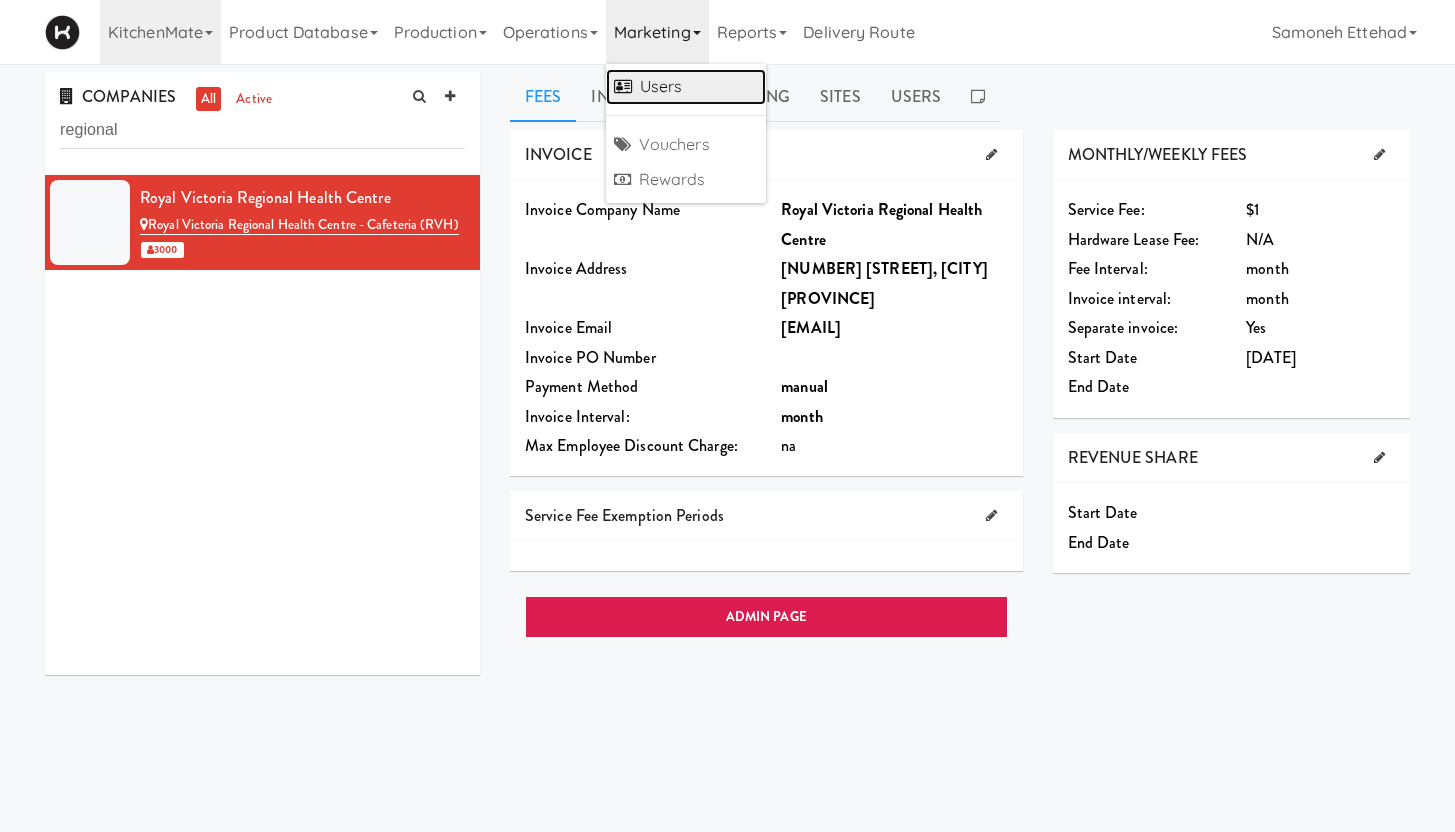 click on "Users" at bounding box center [686, 87] 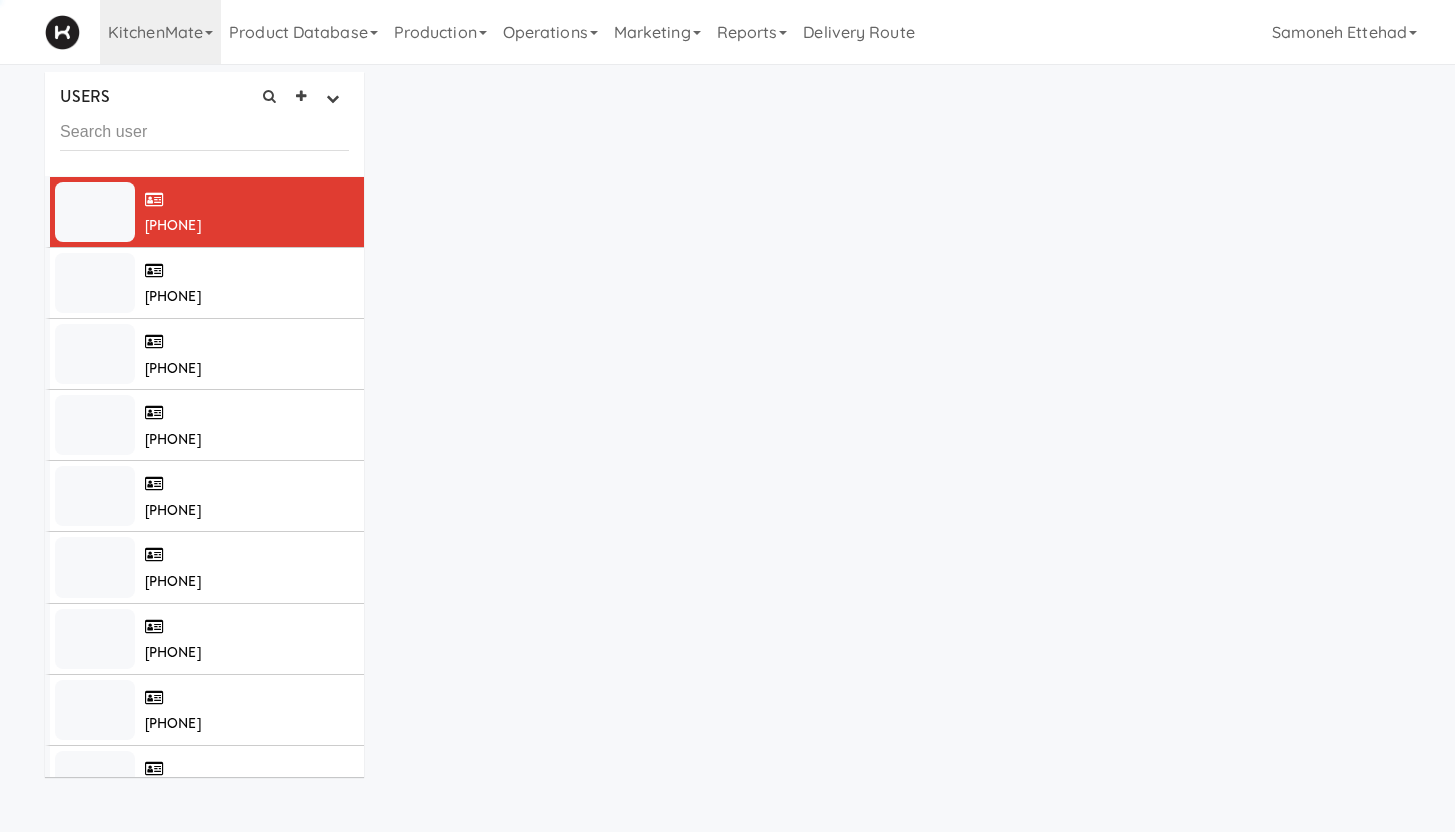 click at bounding box center [204, 132] 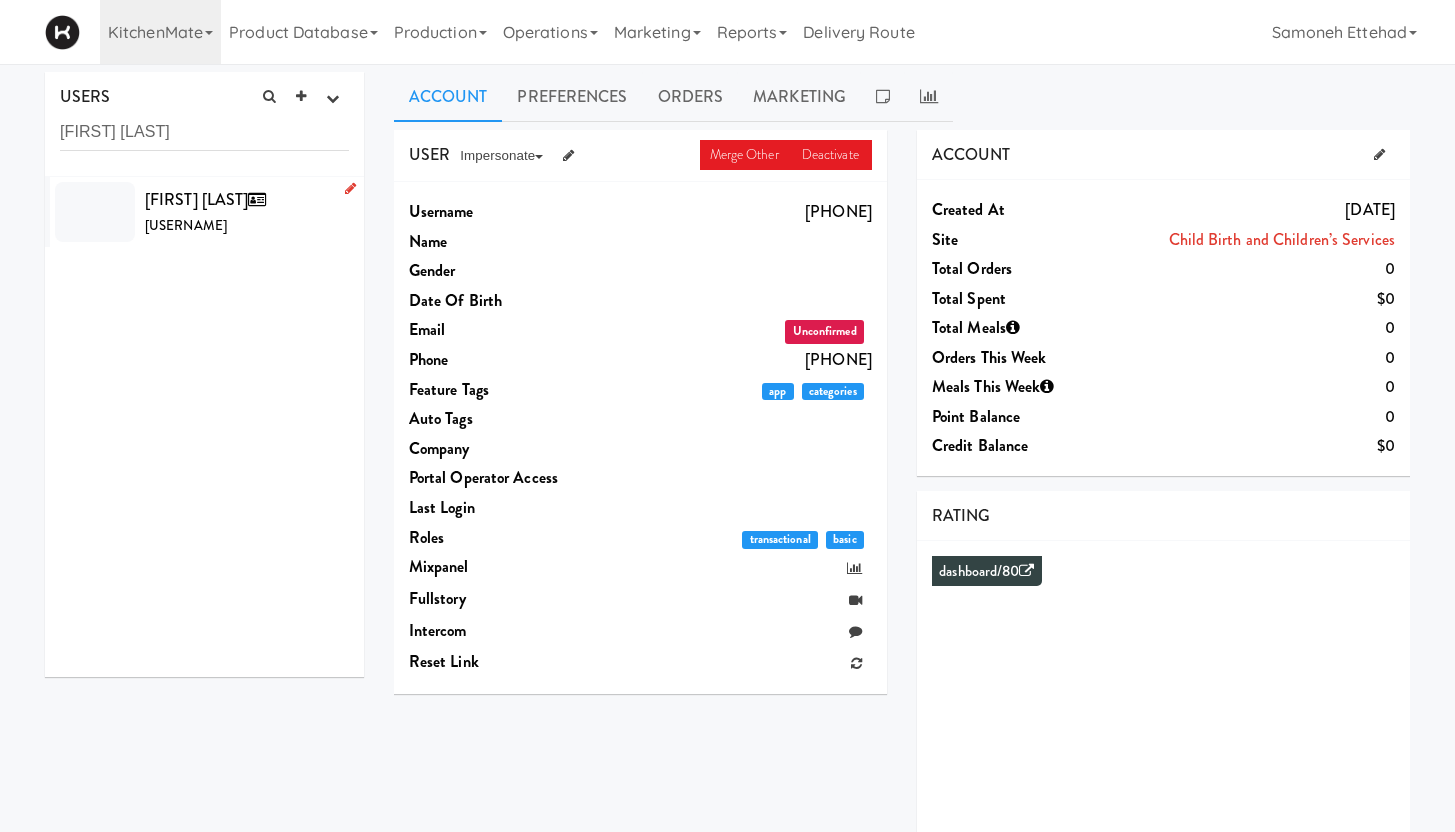 type on "rob jeffr" 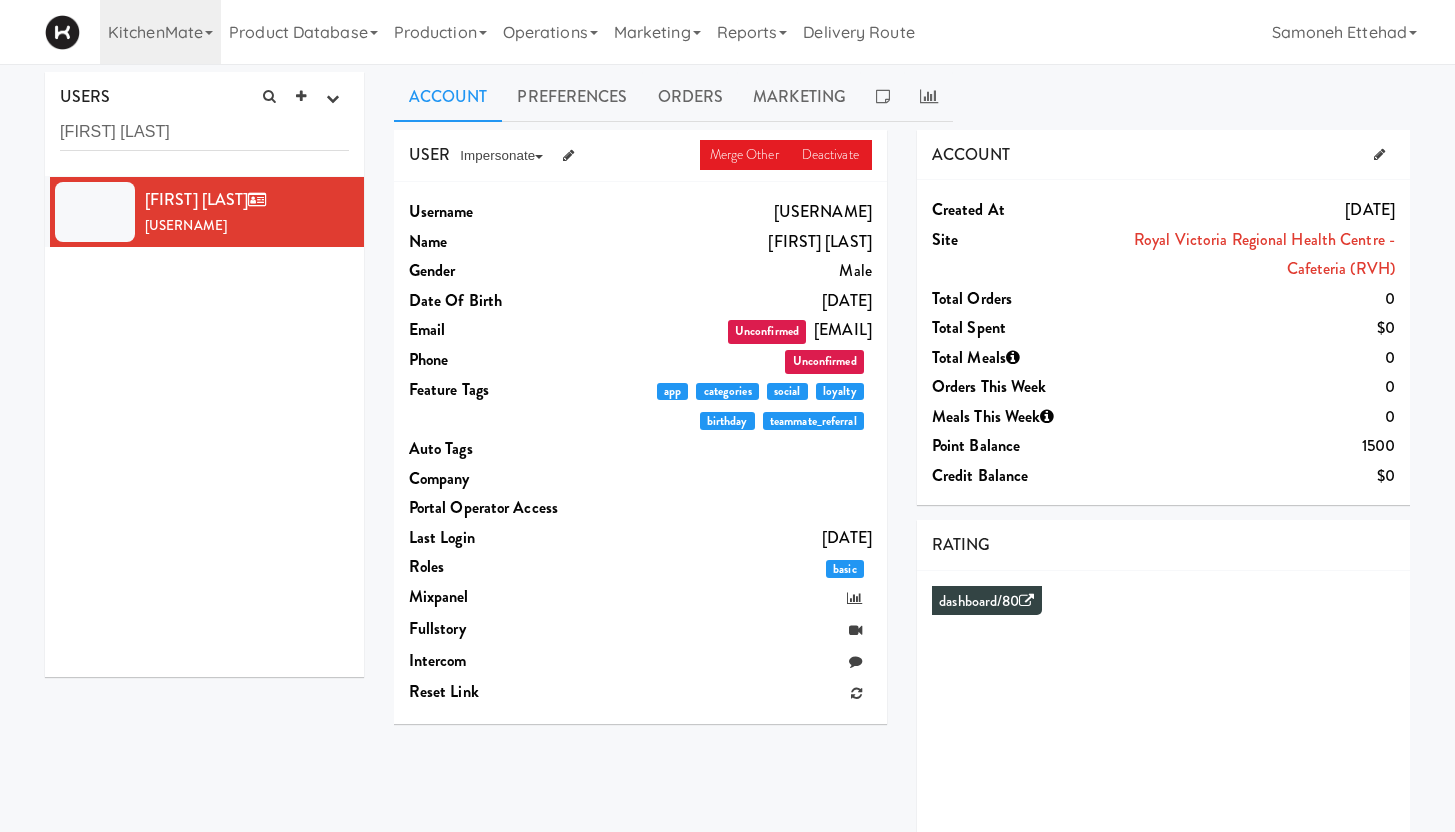 click on "[USERNAME]" at bounding box center (733, 212) 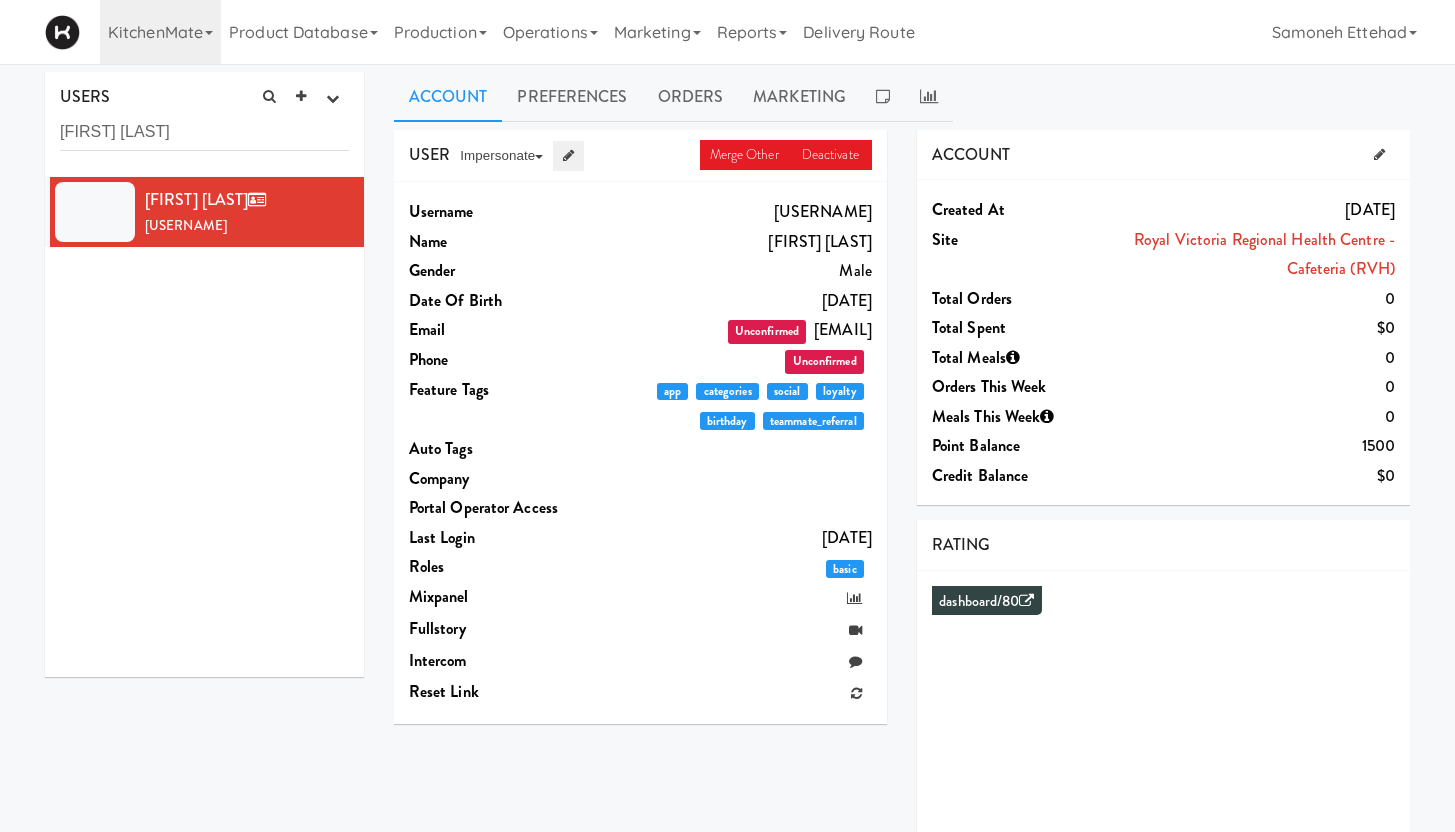 click at bounding box center [568, 155] 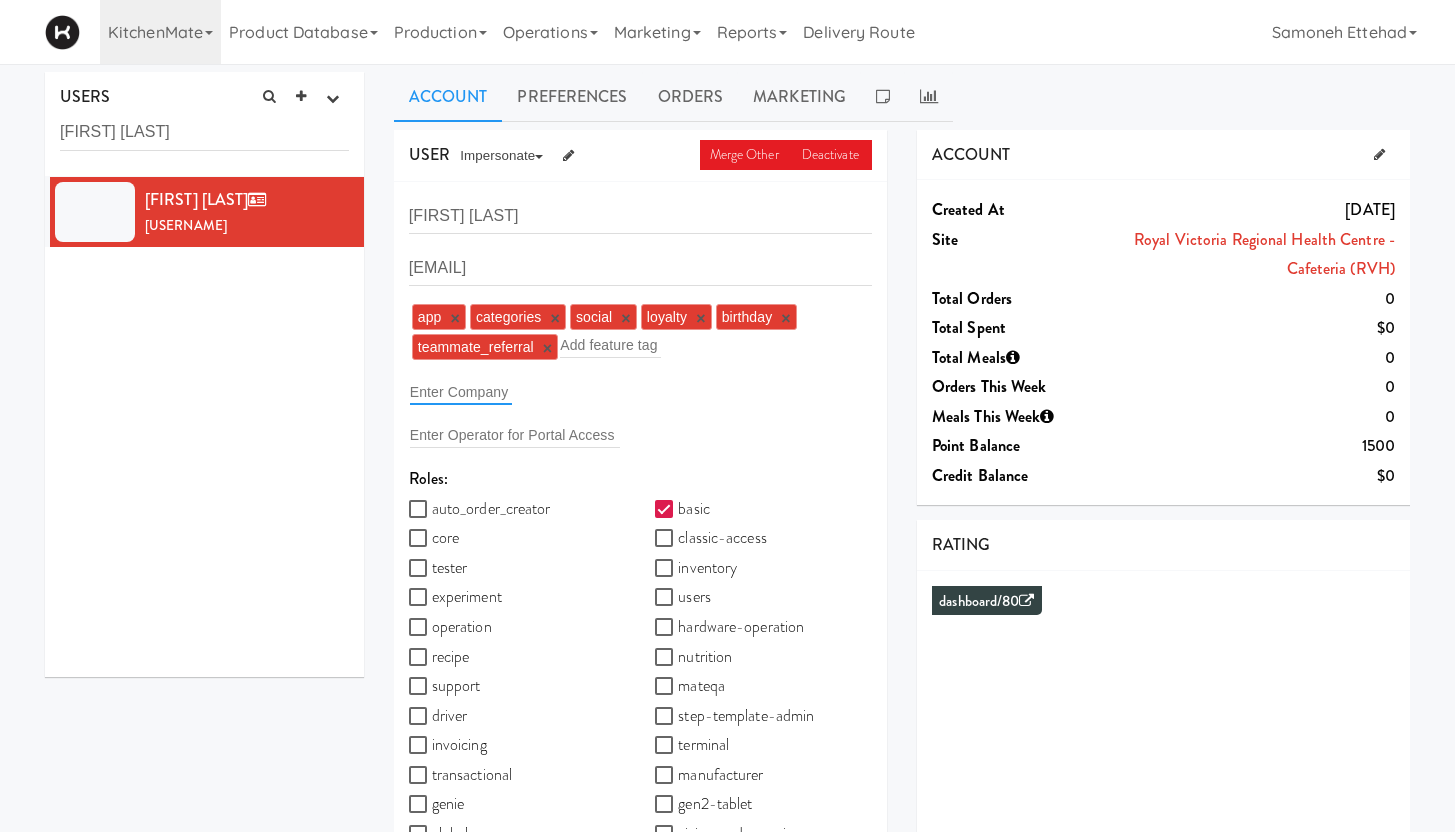 click at bounding box center [461, 392] 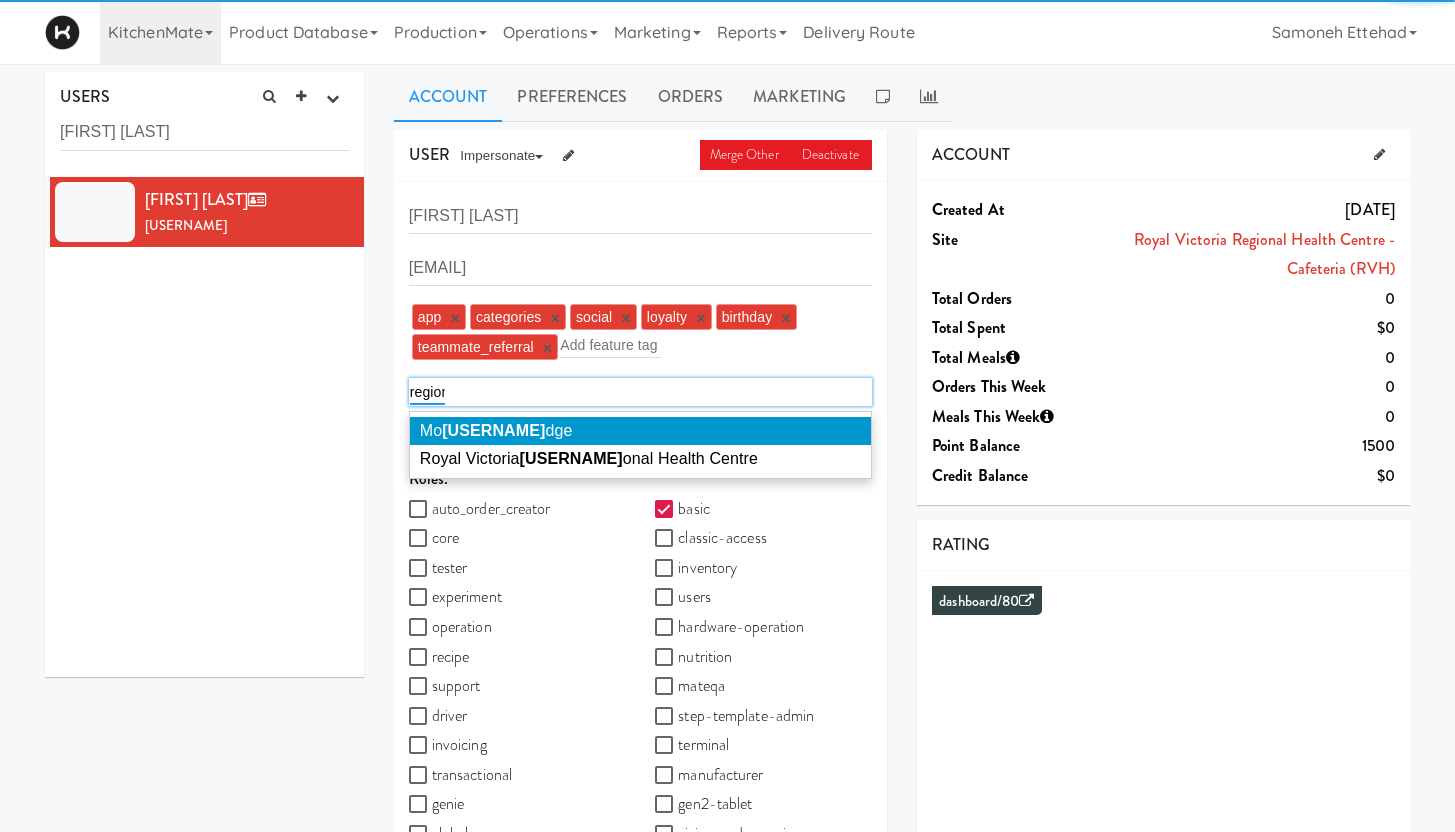 type on "regiona" 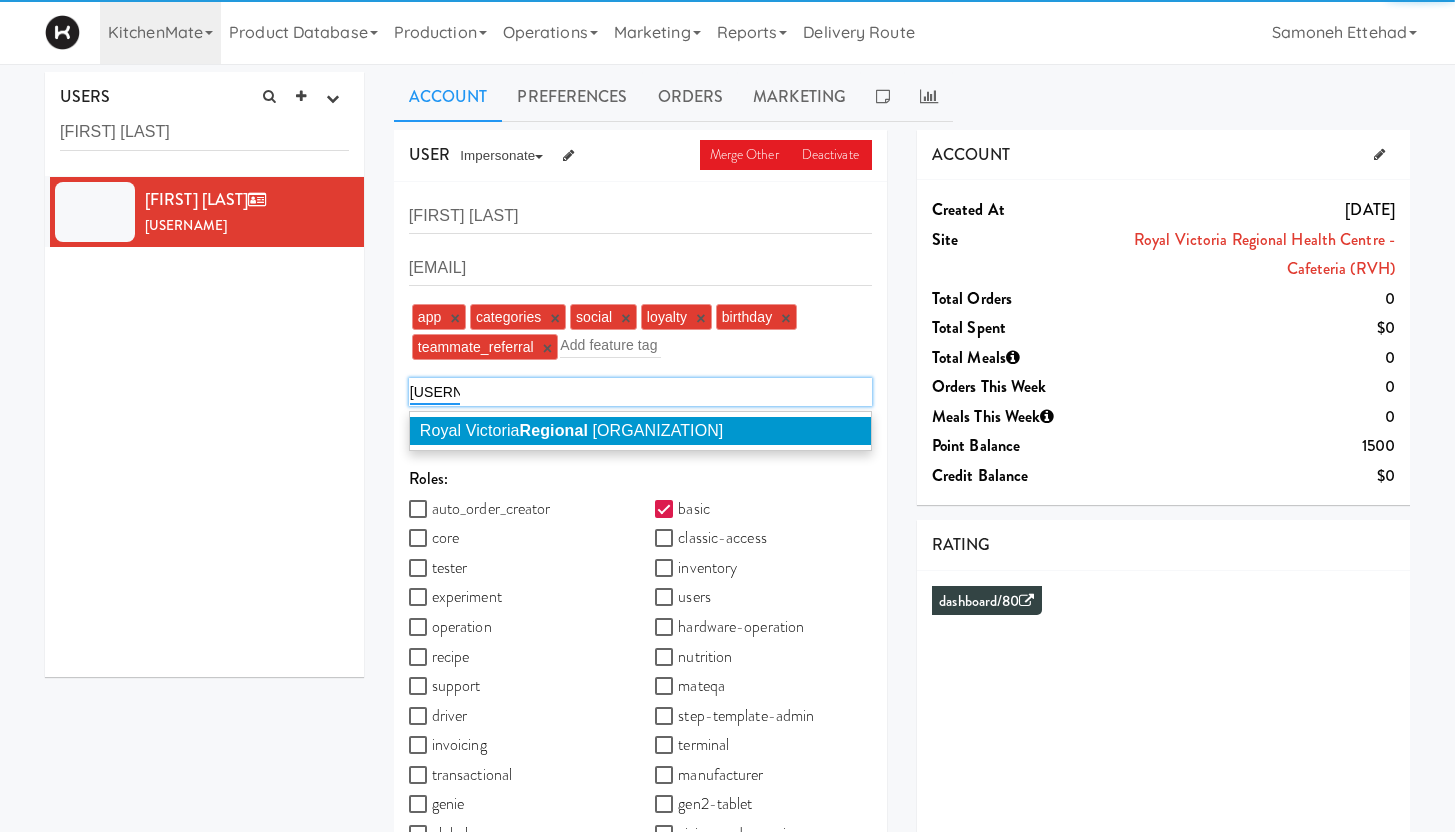 type 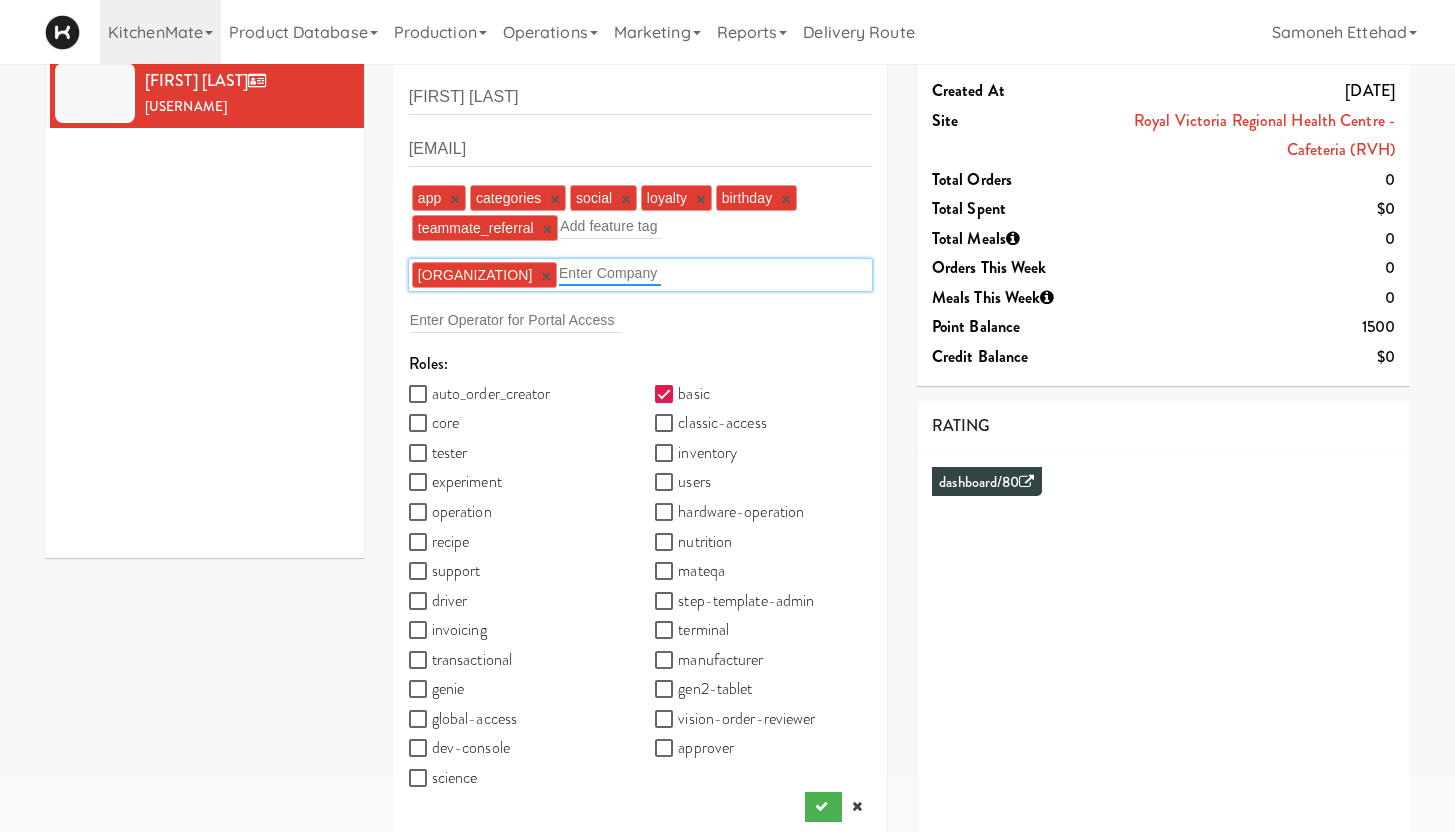 scroll, scrollTop: 193, scrollLeft: 0, axis: vertical 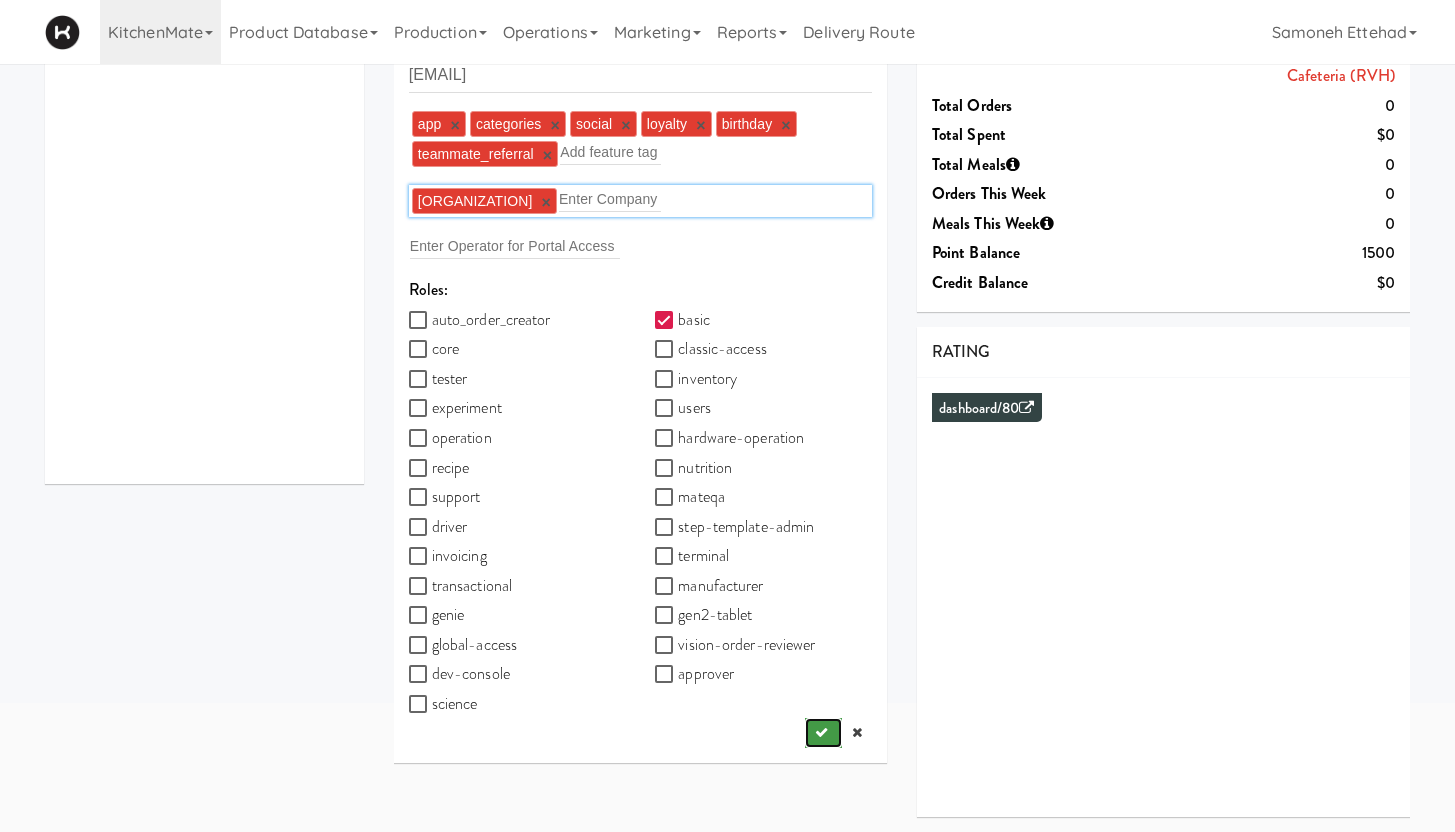click at bounding box center [821, 732] 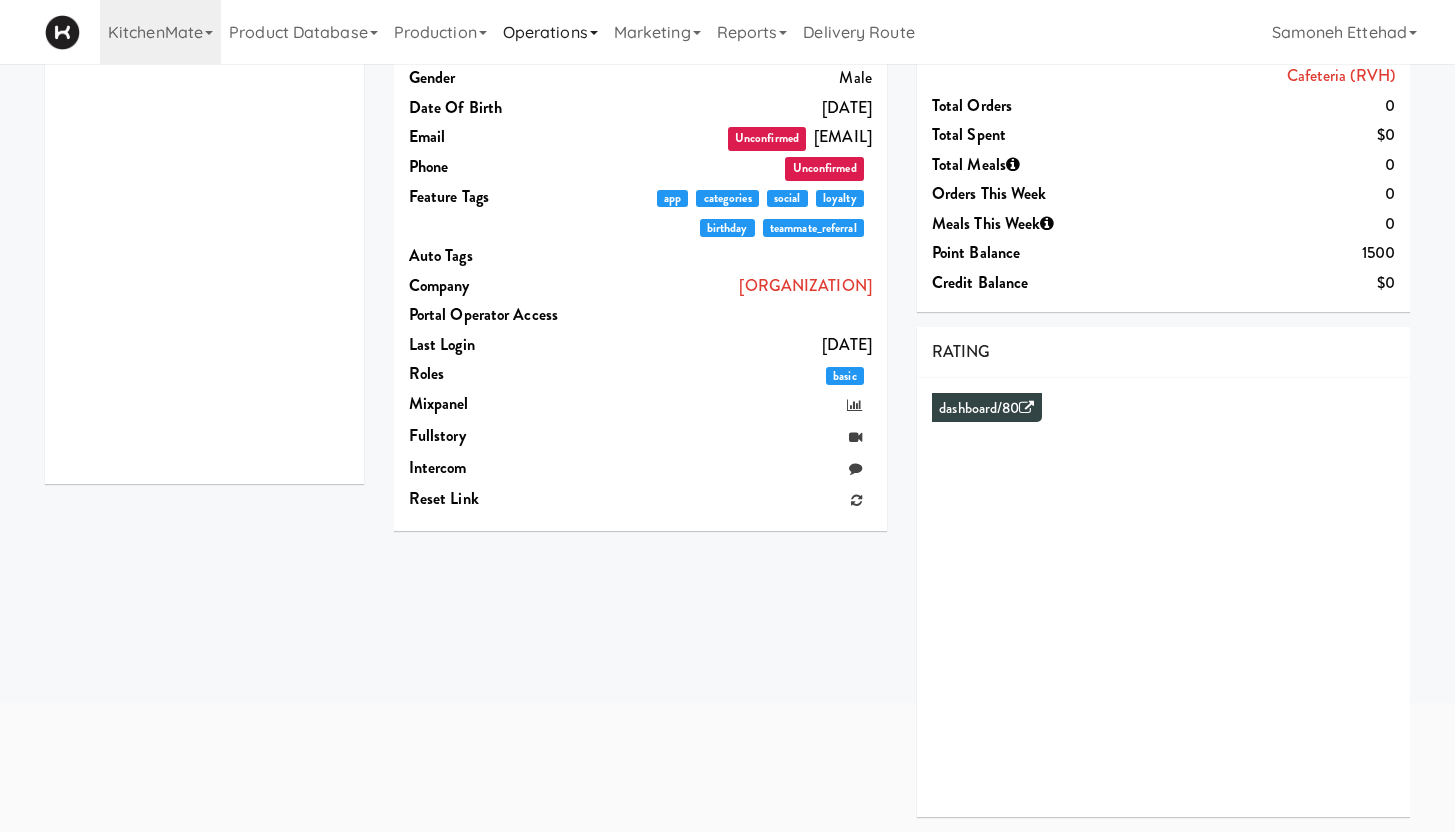 click on "Operations" at bounding box center (550, 32) 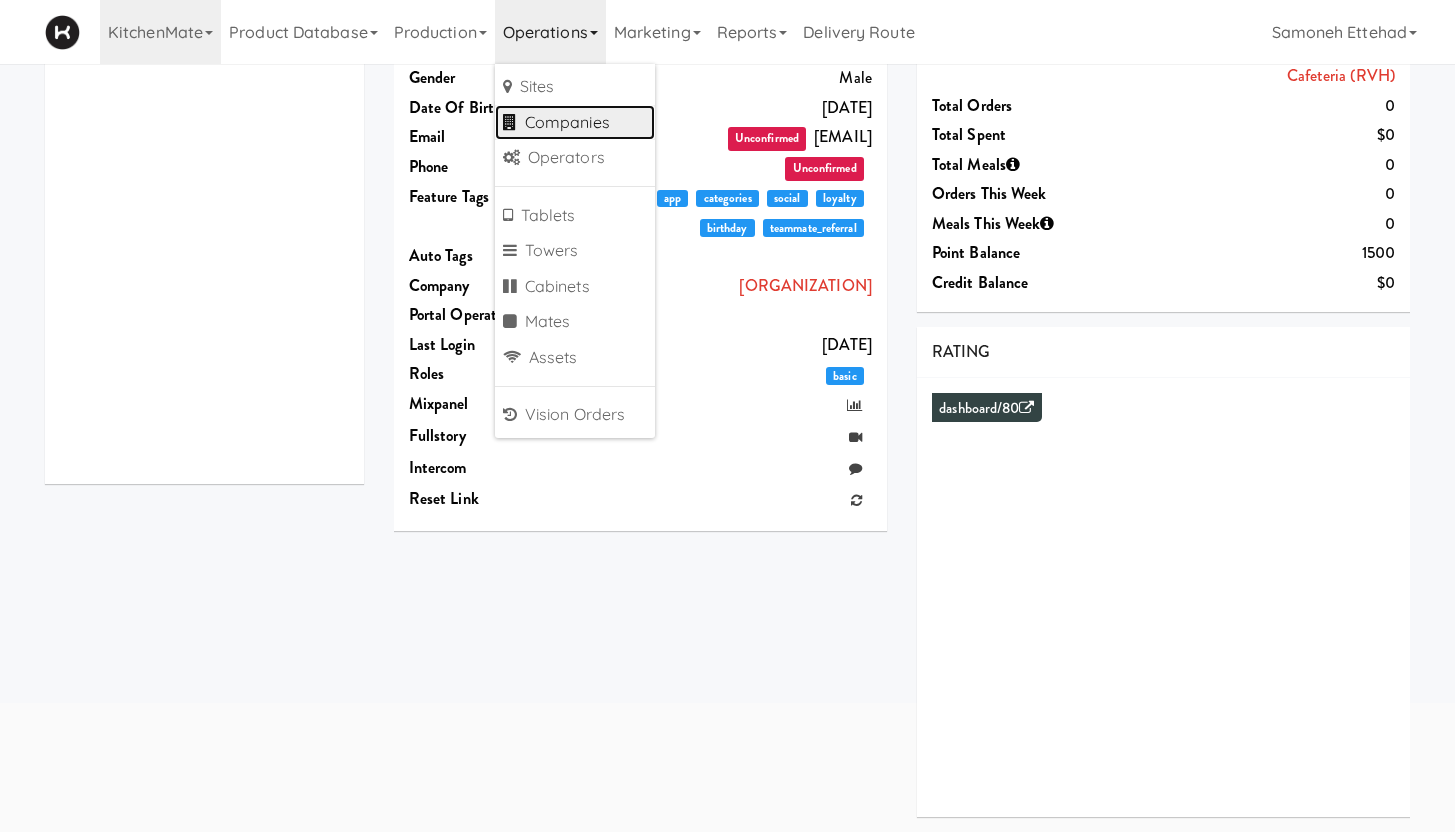 click on "Companies" at bounding box center [575, 123] 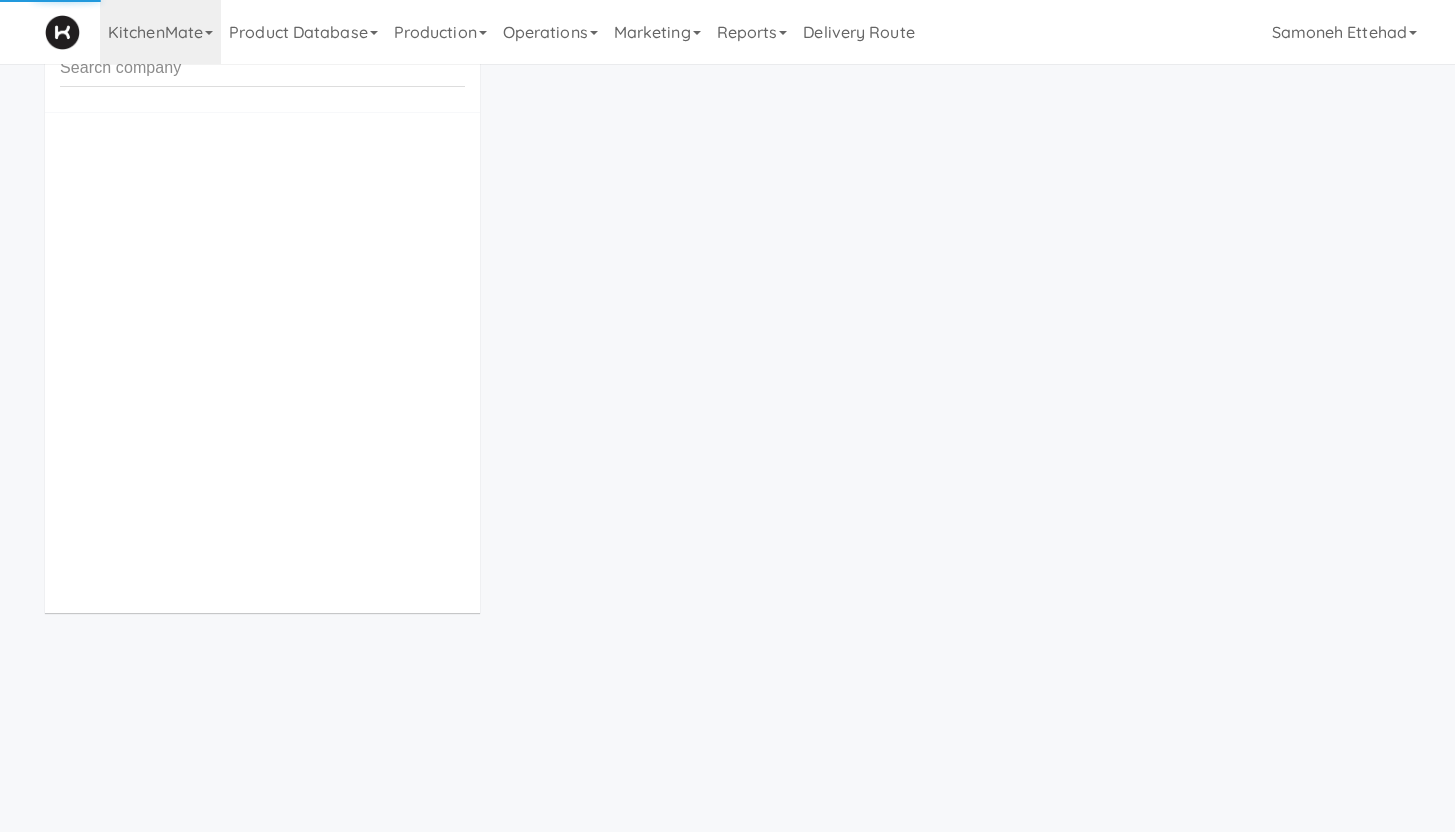 scroll, scrollTop: 35, scrollLeft: 0, axis: vertical 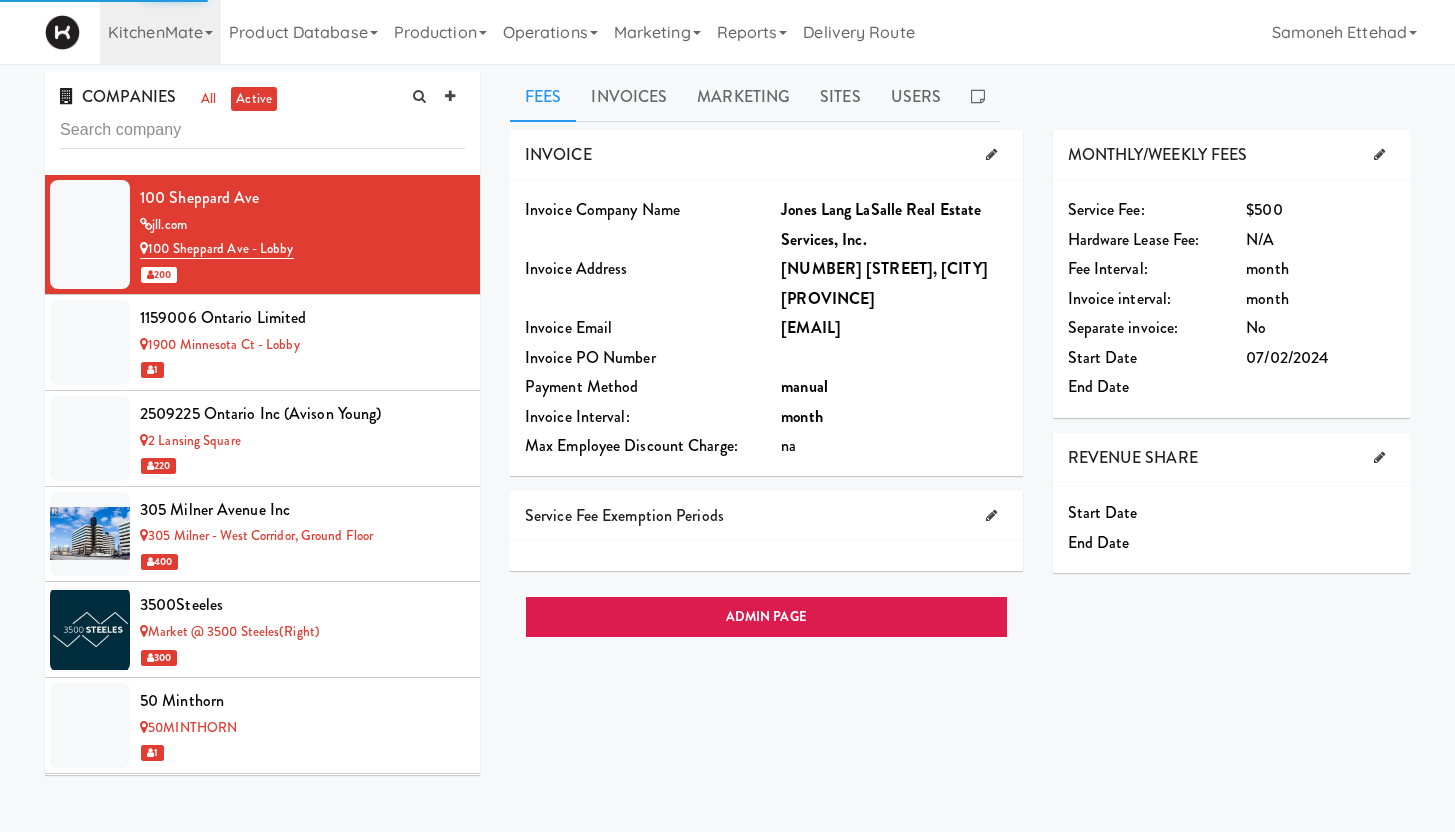 click at bounding box center (262, 130) 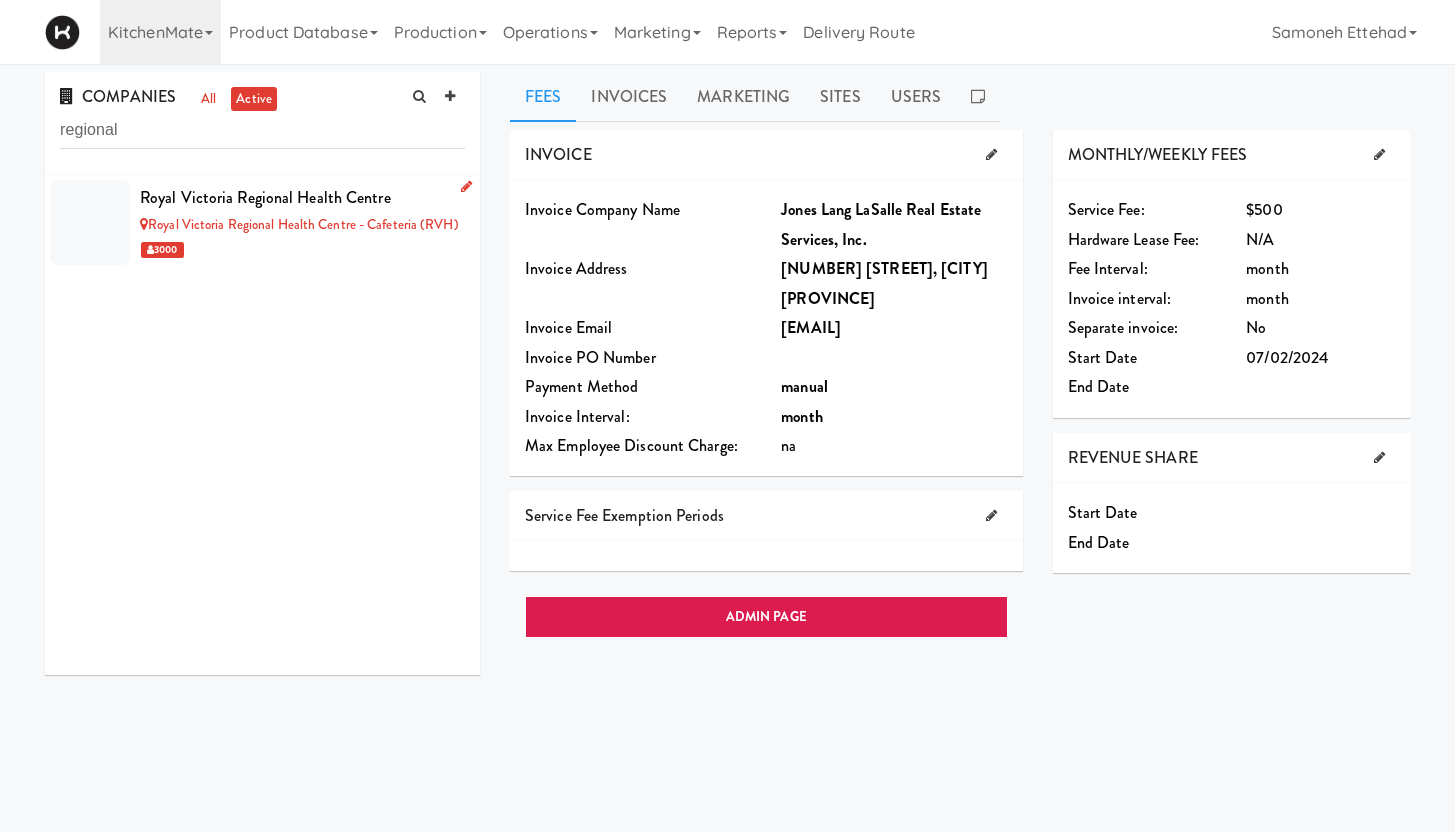 type on "regional" 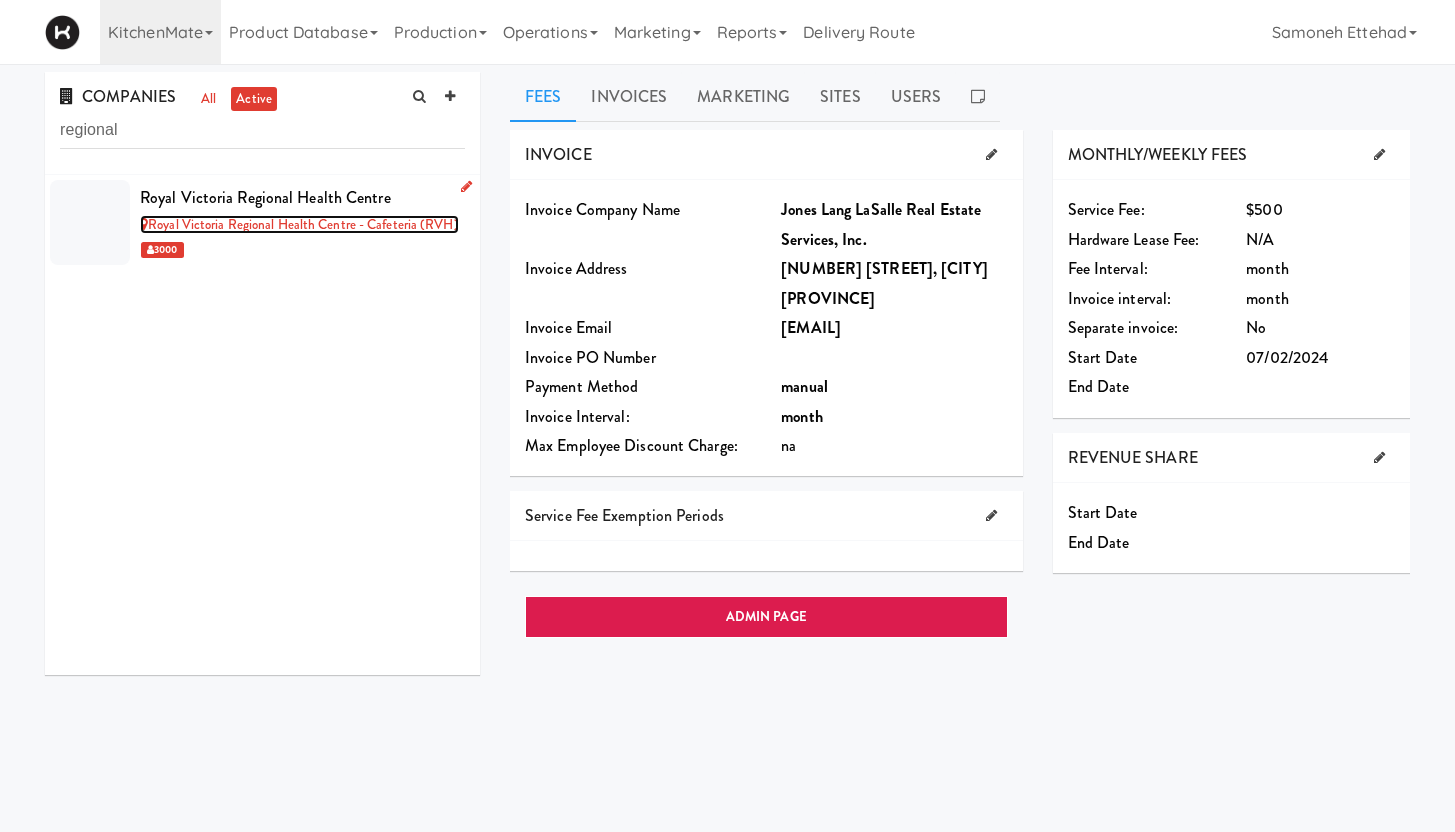 click on "Royal Victoria Regional Health Centre - Cafeteria (RVH)" at bounding box center [299, 224] 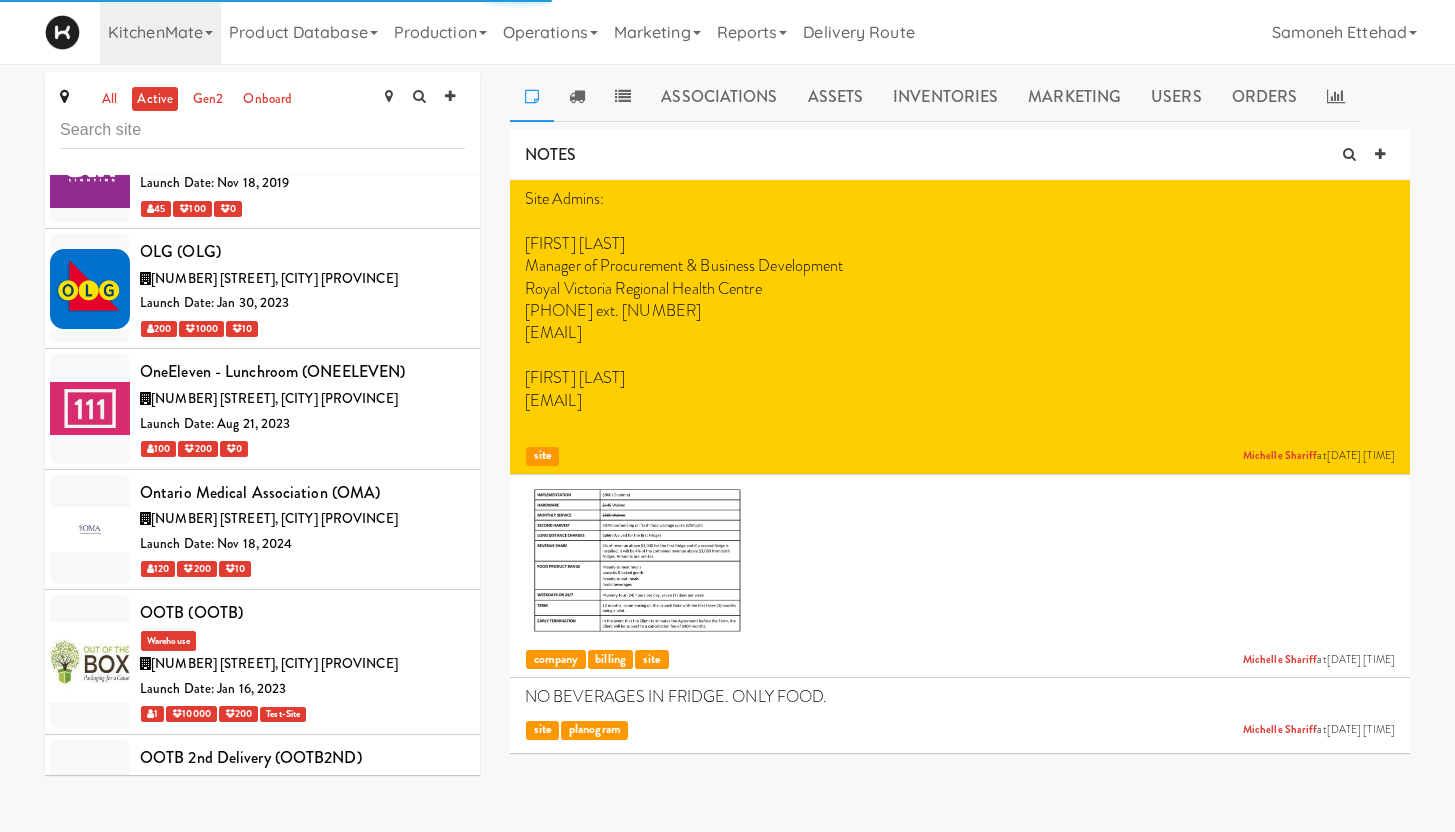 scroll, scrollTop: 8688, scrollLeft: 0, axis: vertical 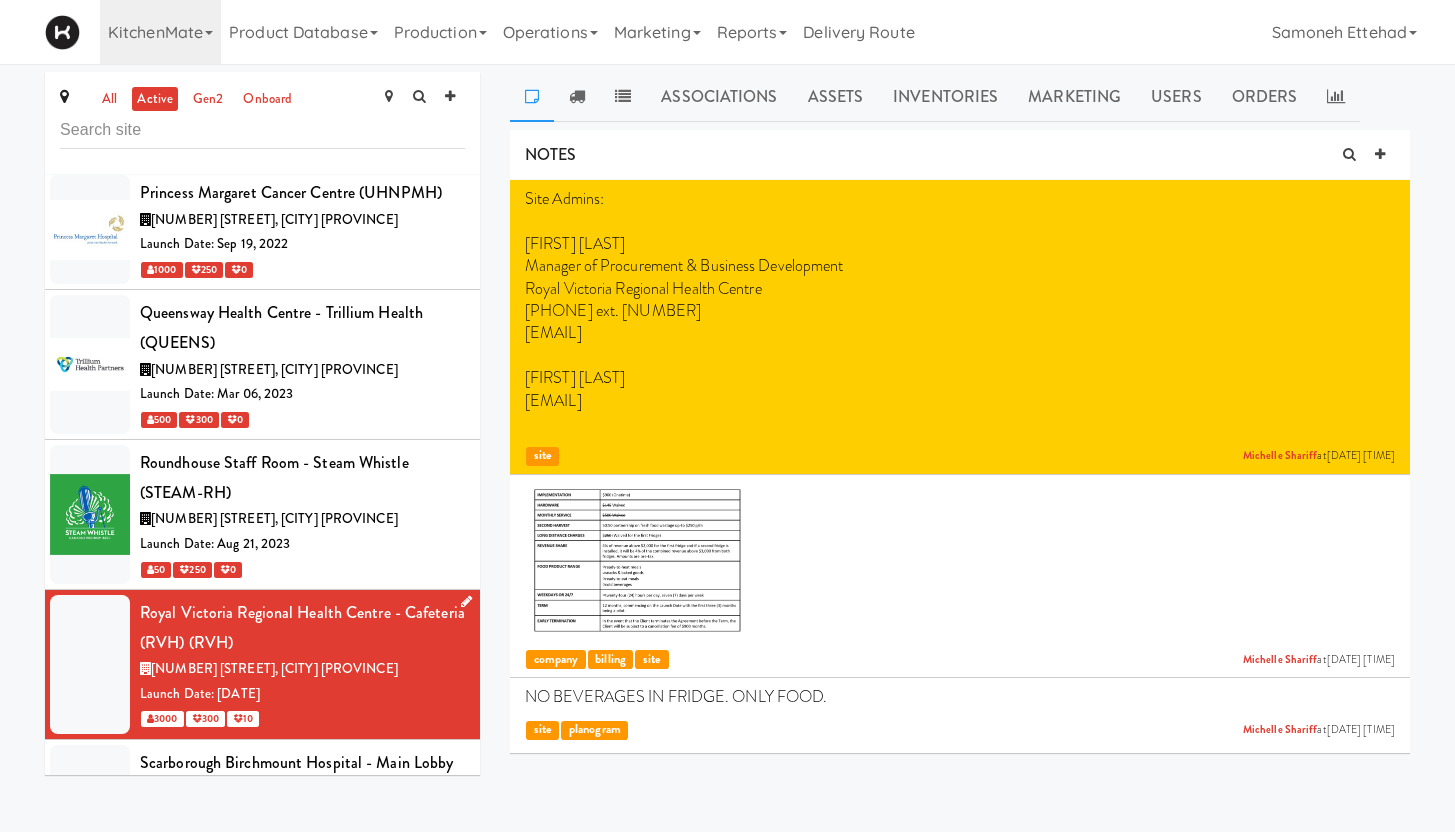 click on "Royal Victoria Regional Health Centre - Cafeteria (RVH) (RVH)" at bounding box center [302, 627] 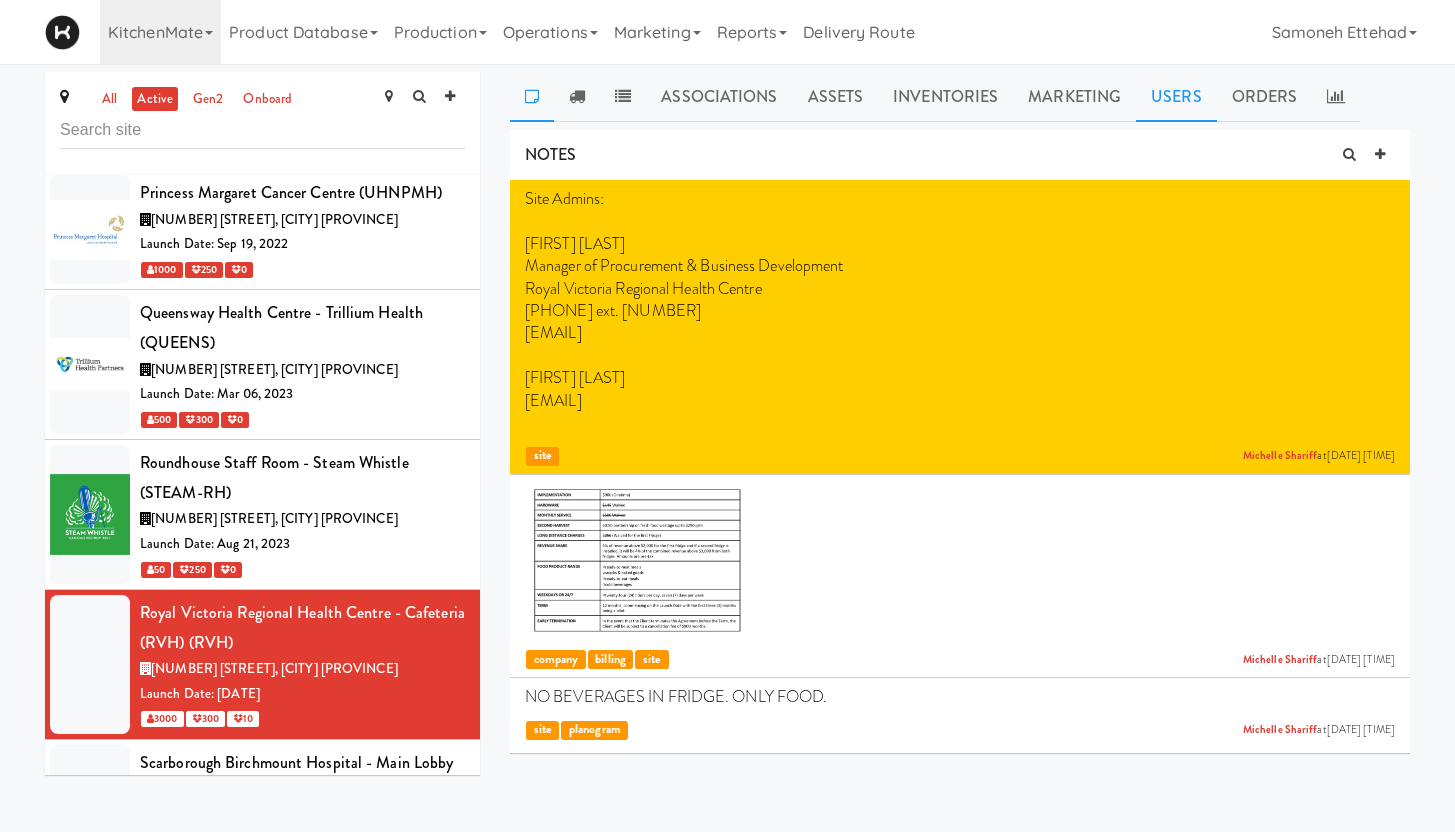 click on "Users" at bounding box center [1176, 97] 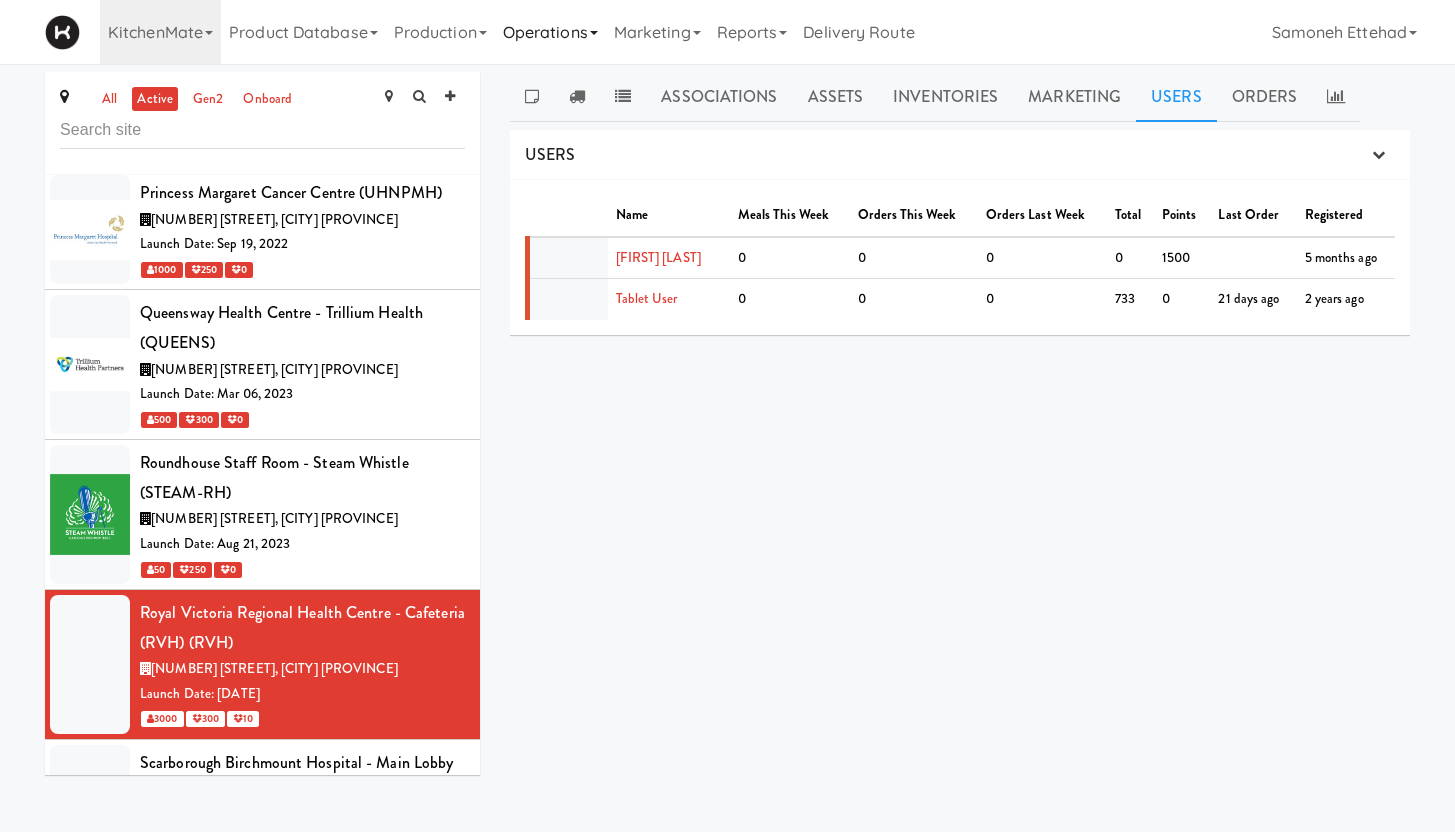 click on "Operations" at bounding box center (550, 32) 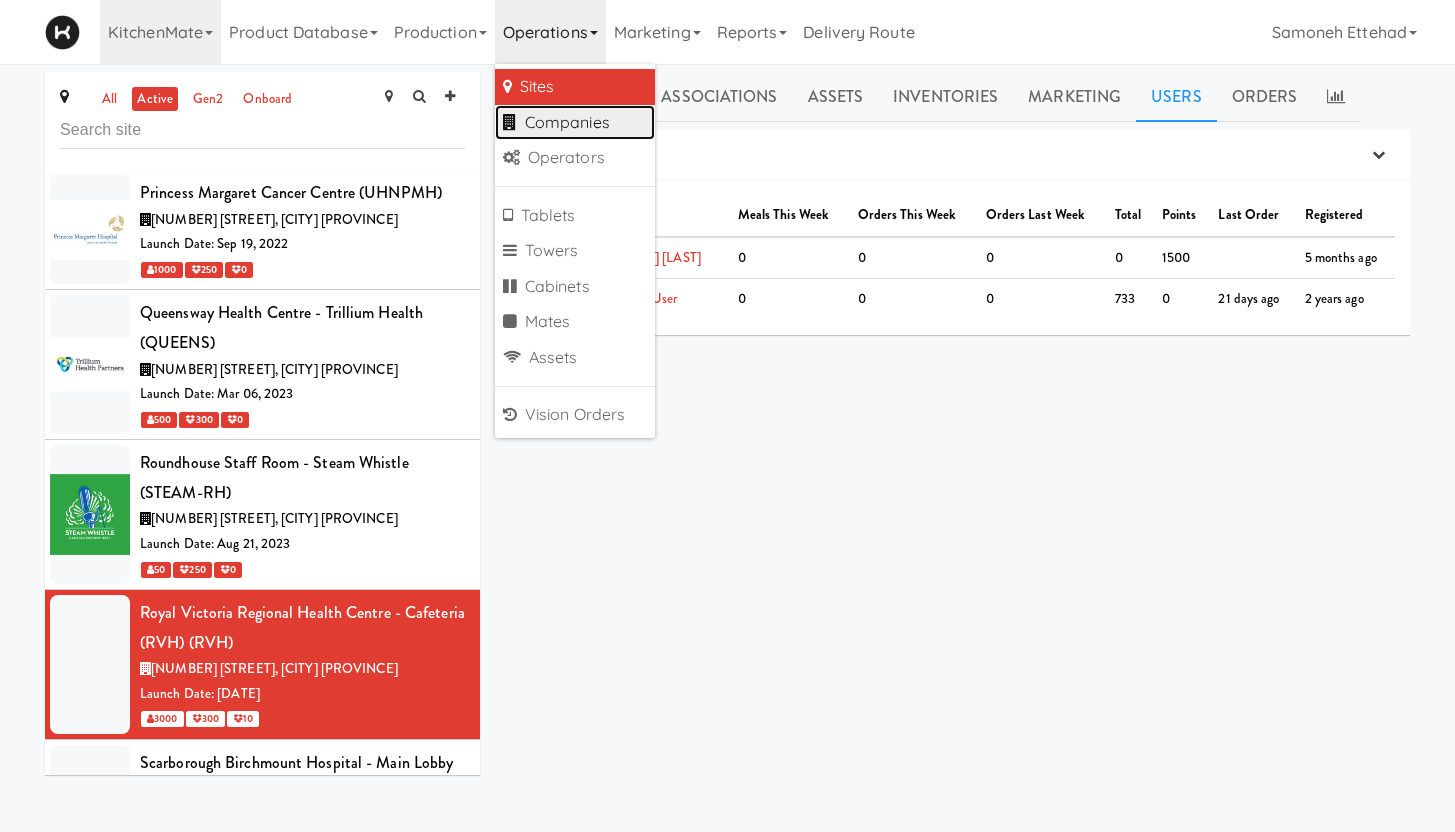 click on "Companies" at bounding box center [575, 123] 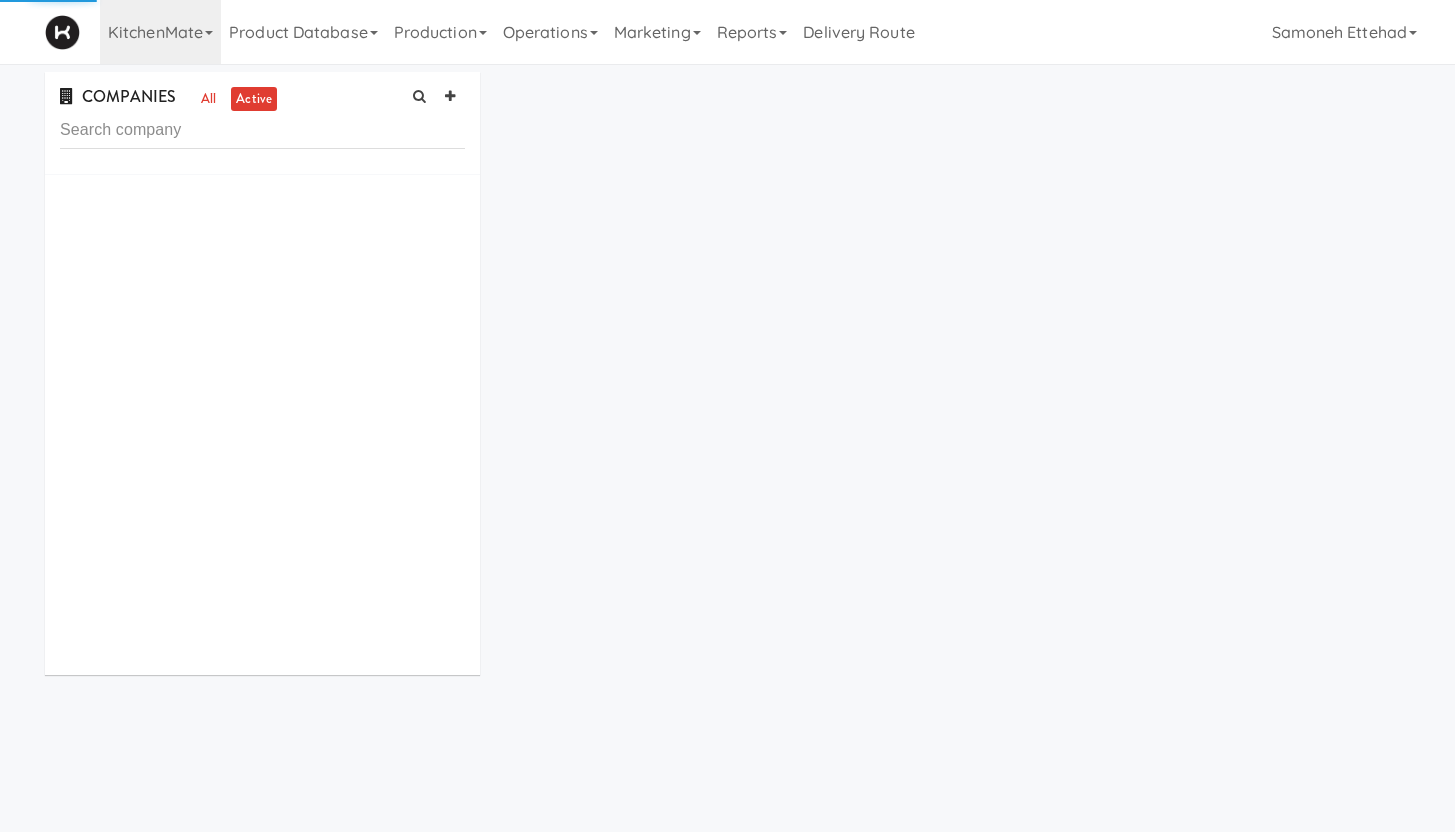 click at bounding box center (262, 130) 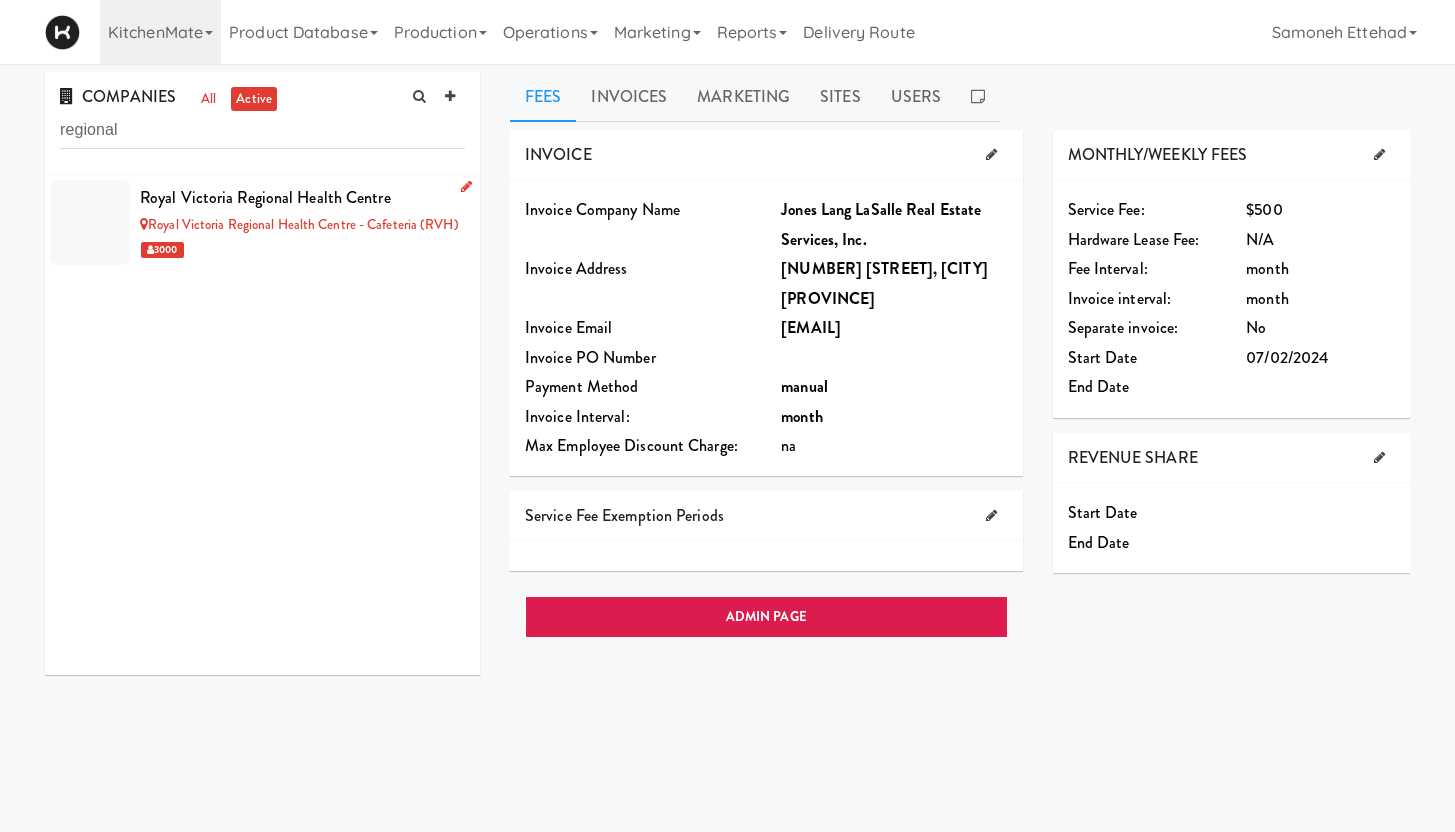 type on "regional" 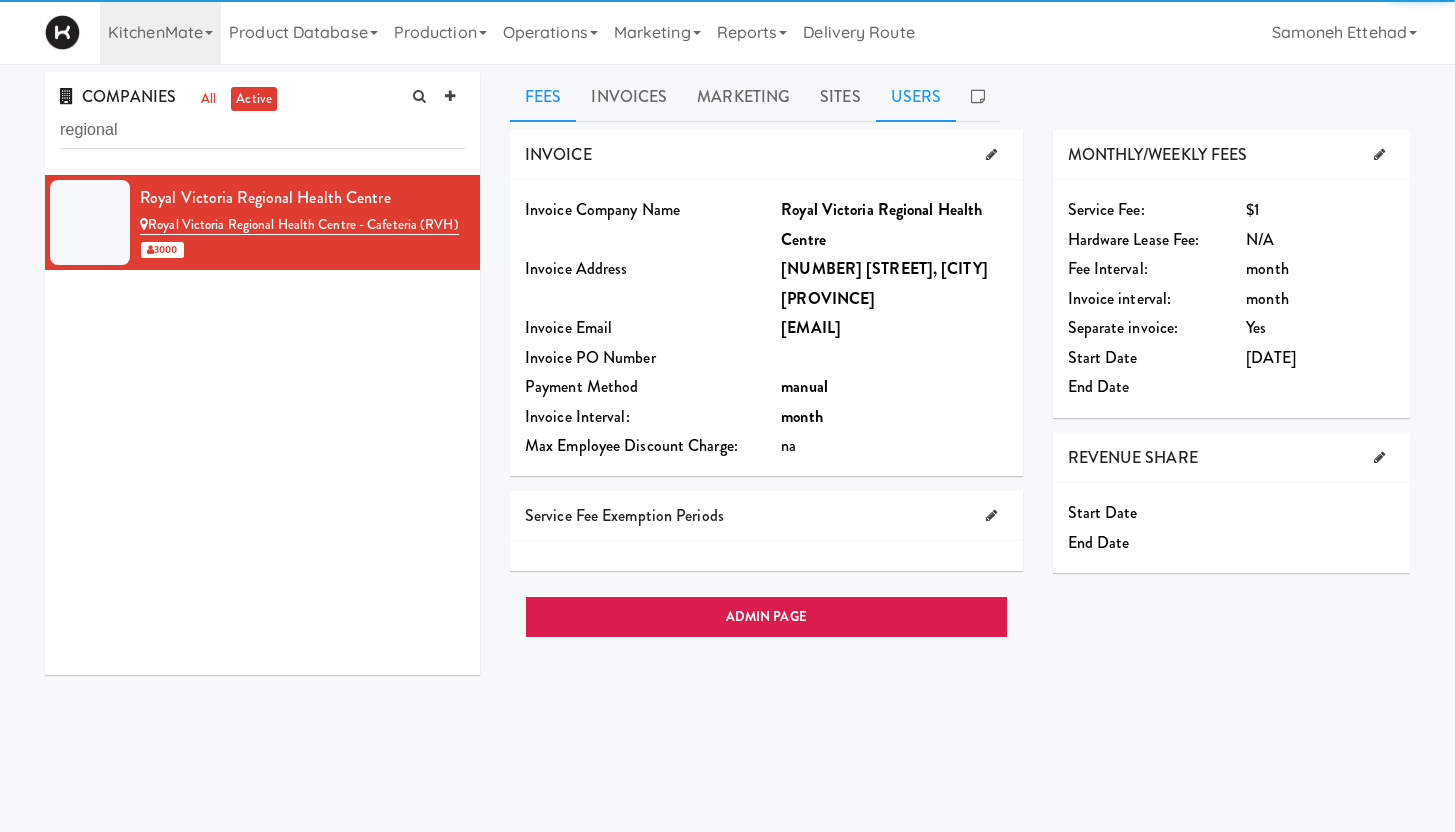 click on "Users" at bounding box center (916, 97) 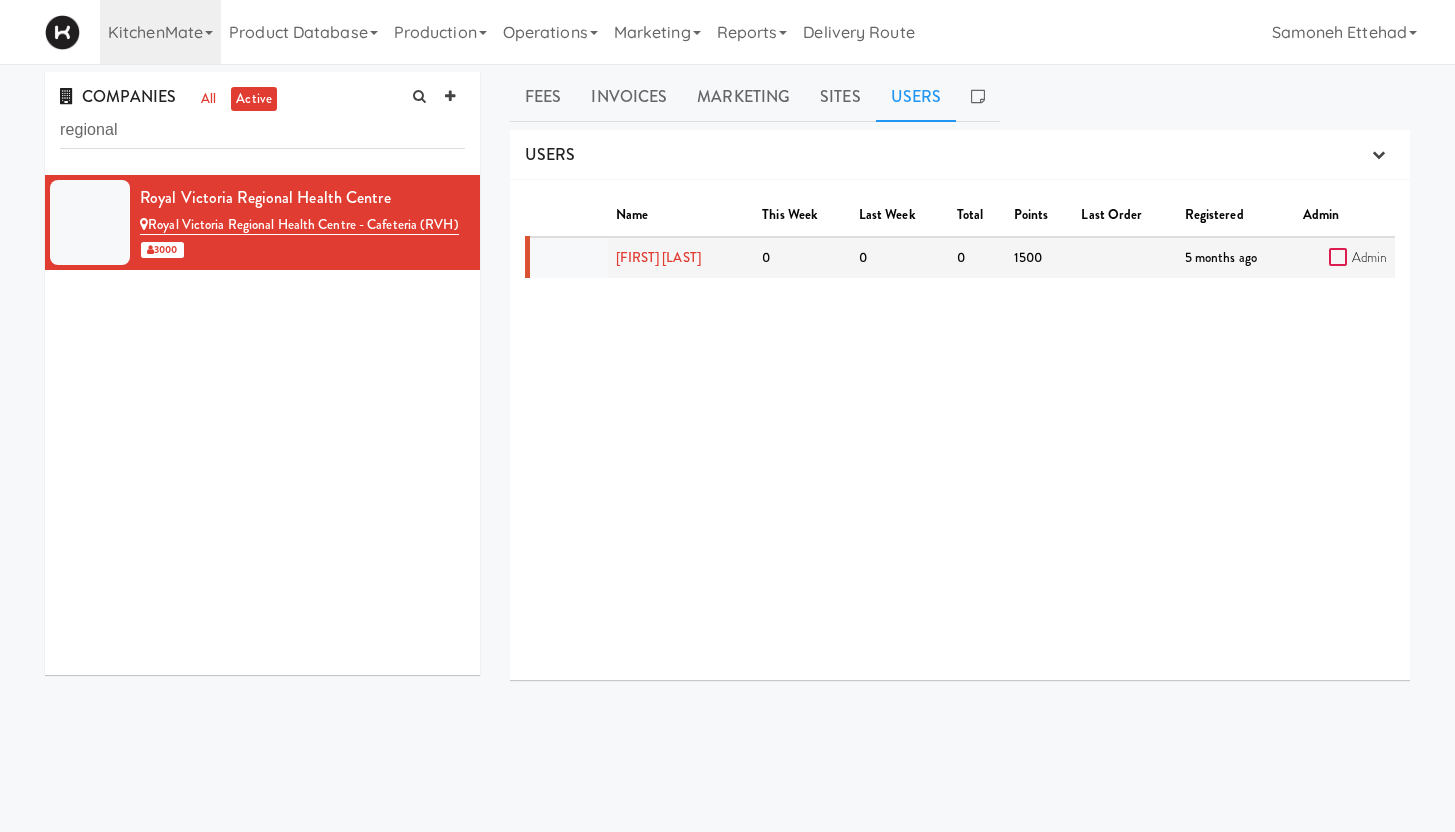 click on "Admin" at bounding box center [1340, 258] 